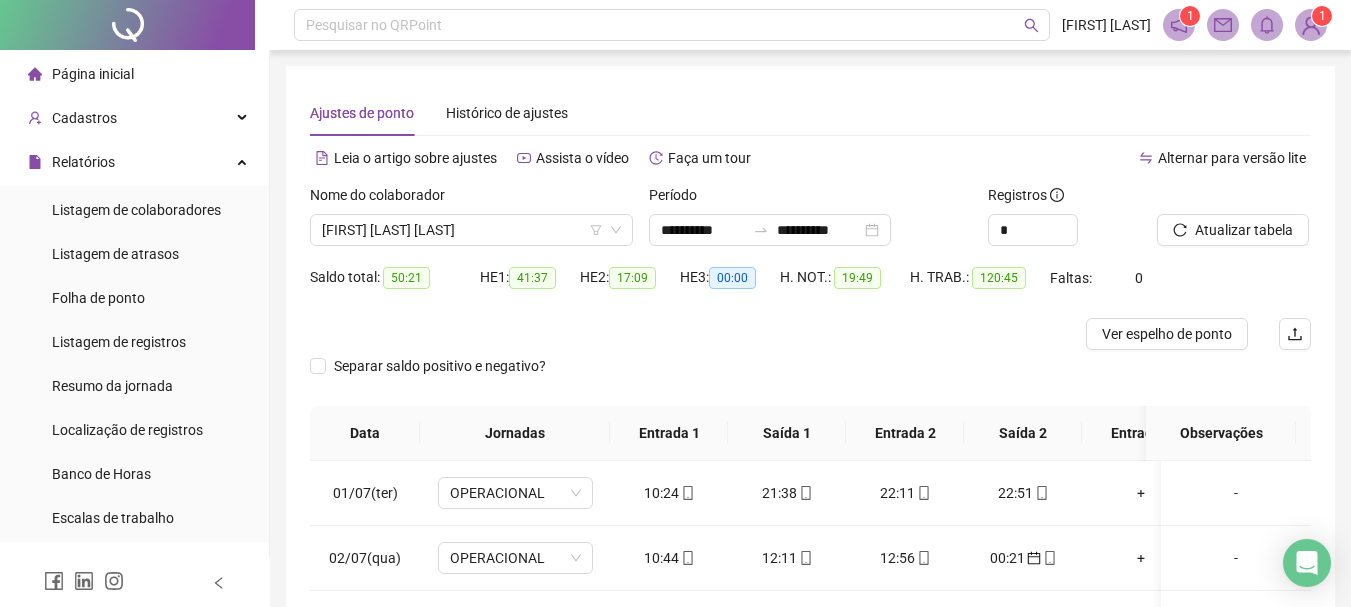 scroll, scrollTop: 0, scrollLeft: 0, axis: both 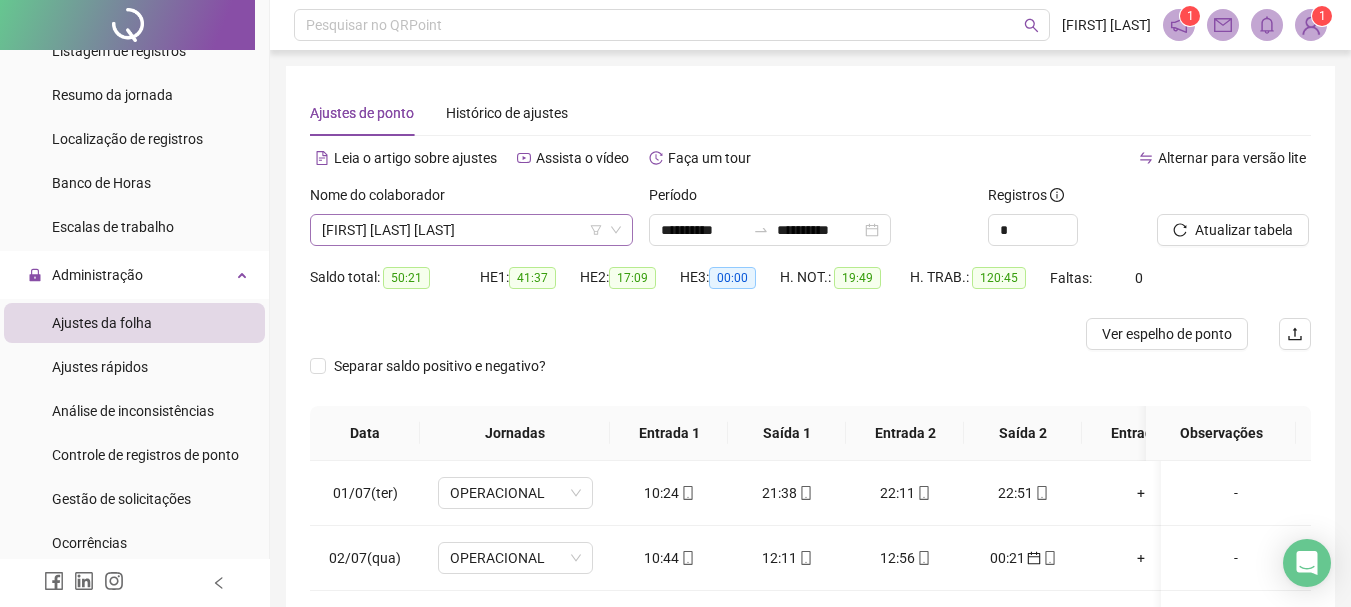 click on "[FIRST] [LAST] [LAST]" at bounding box center (471, 230) 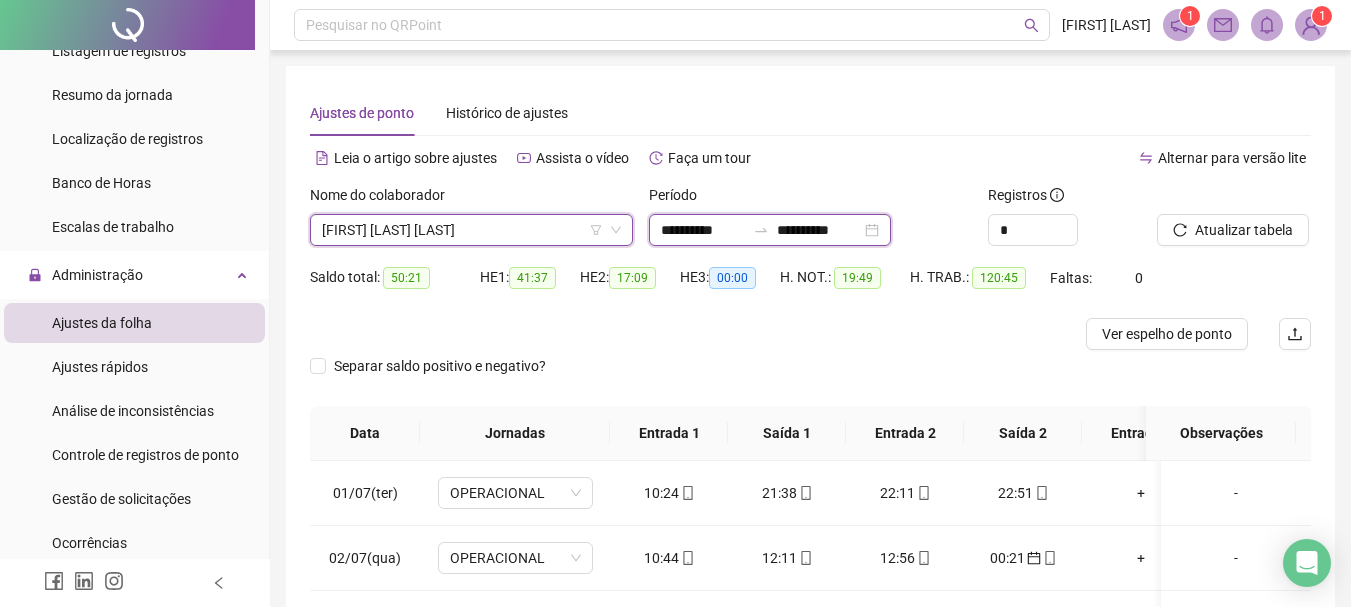 click on "**********" at bounding box center [703, 230] 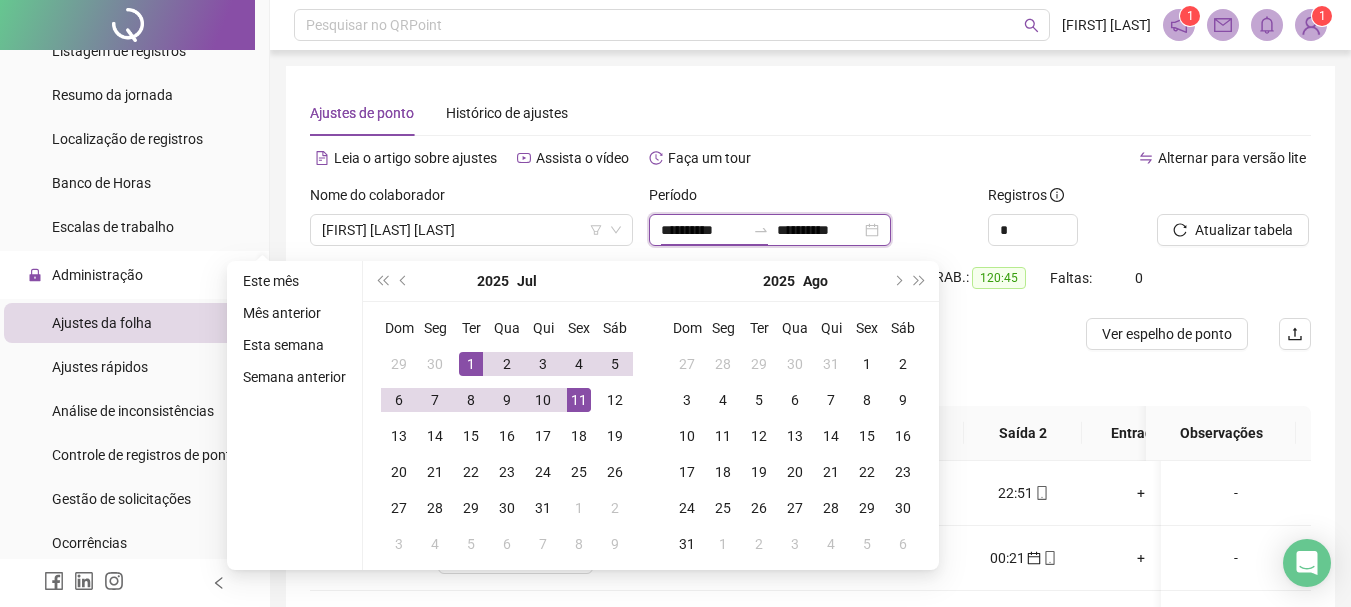 type on "**********" 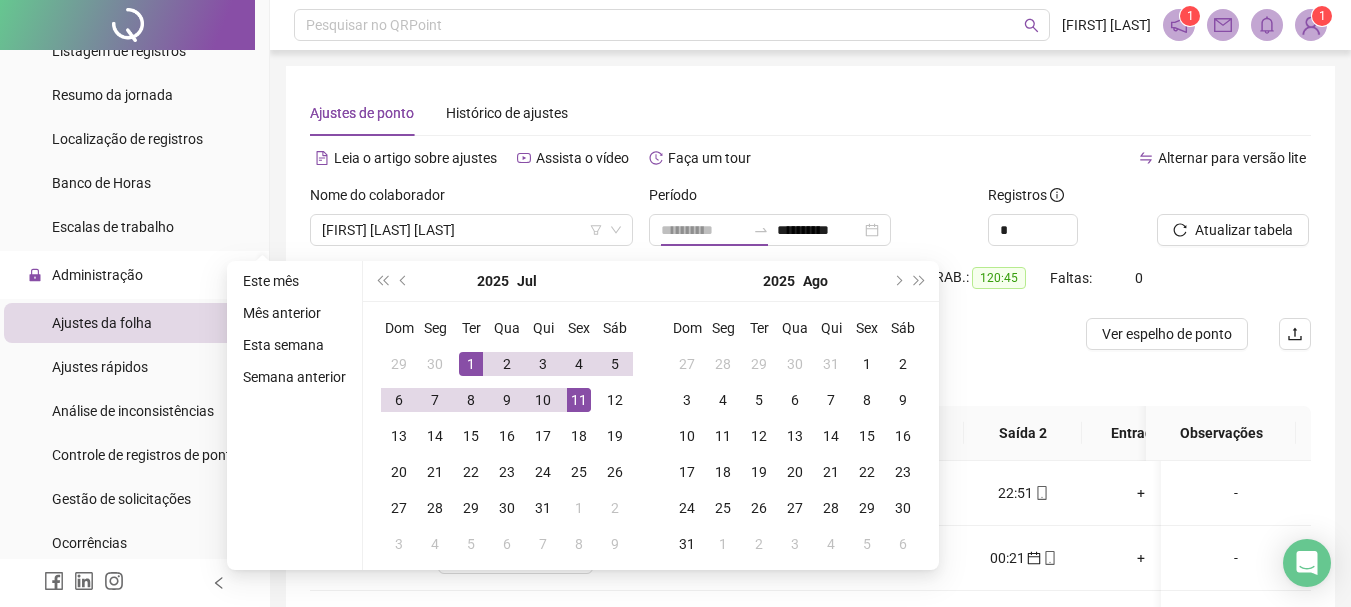 click on "1" at bounding box center [471, 364] 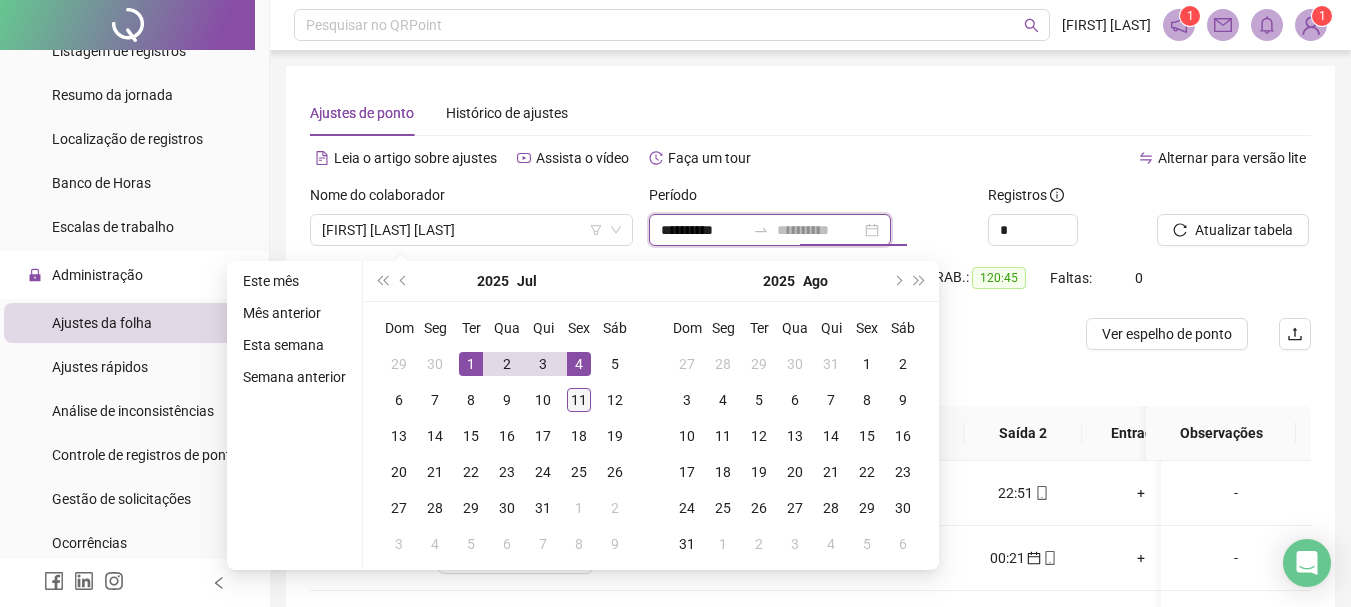 type on "**********" 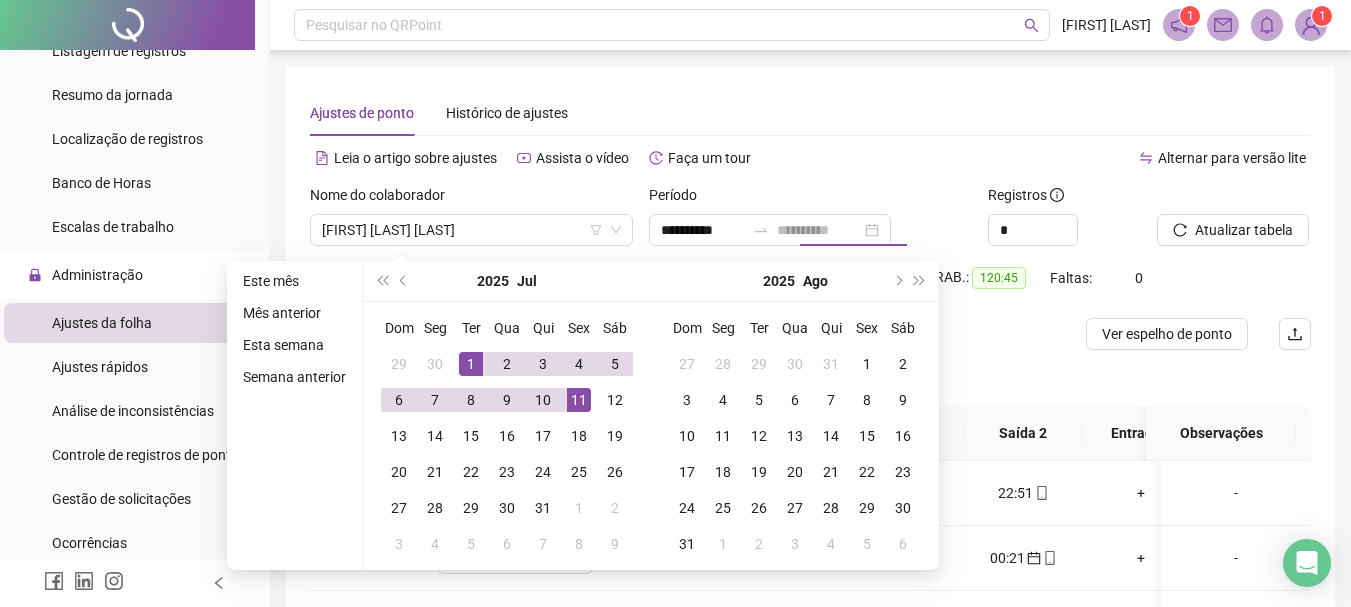 click on "11" at bounding box center [579, 400] 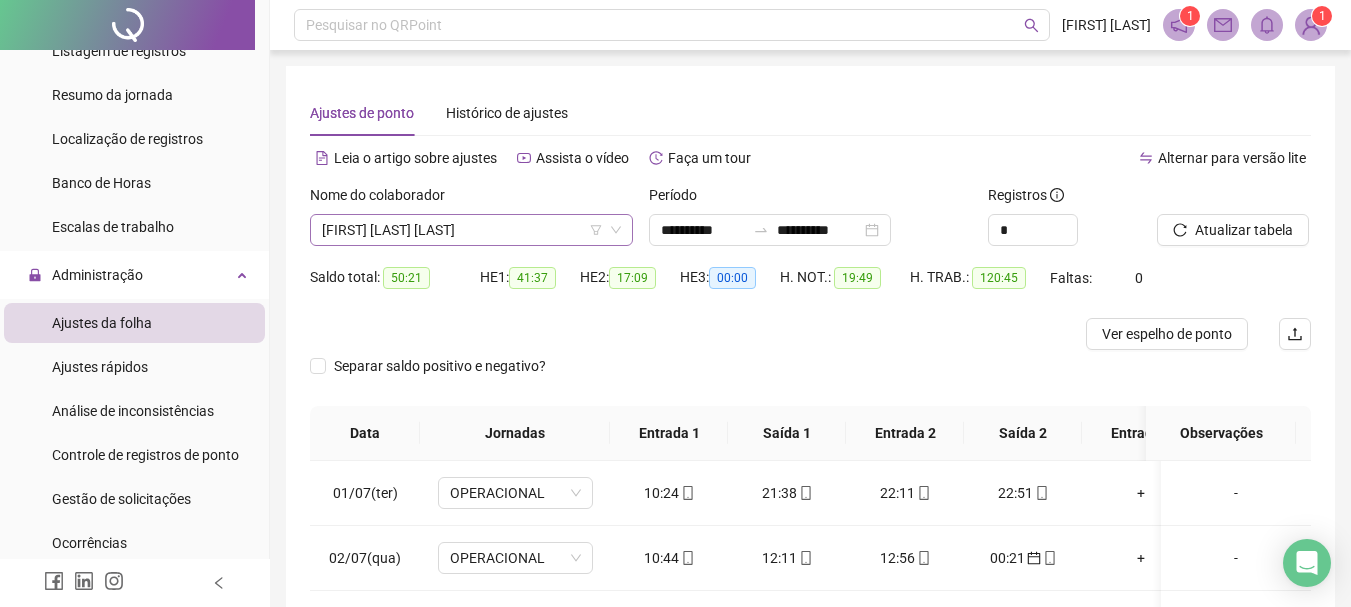 click on "[FIRST] [LAST] [LAST]" at bounding box center [471, 230] 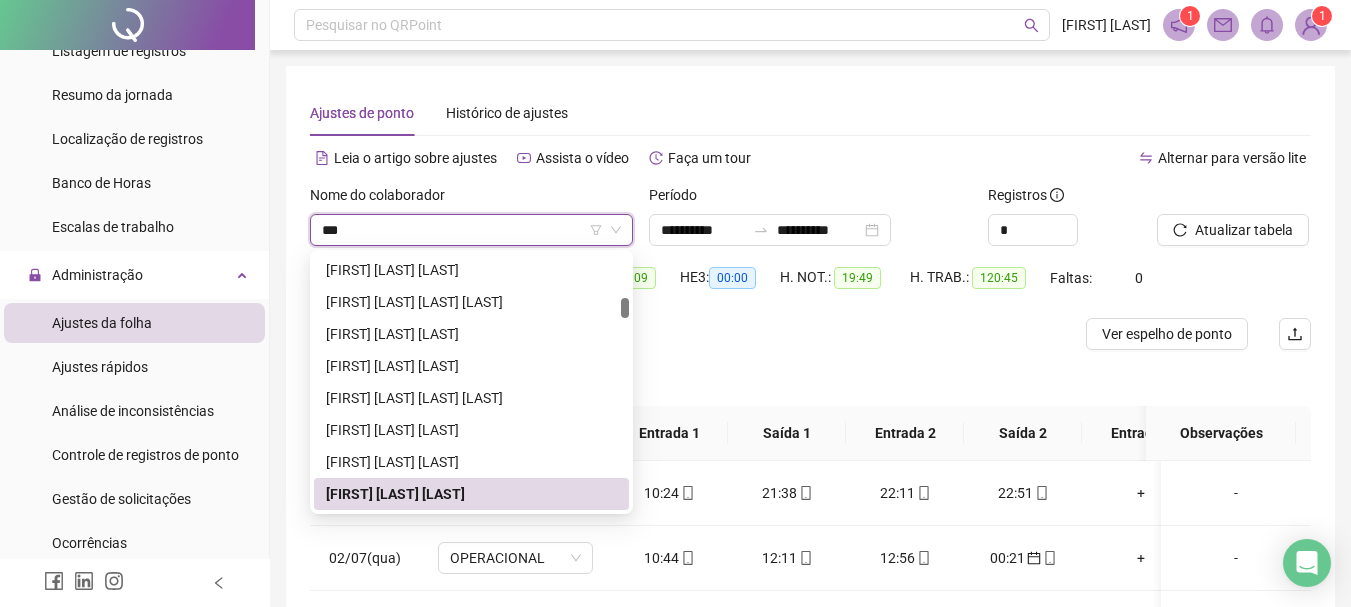 scroll, scrollTop: 0, scrollLeft: 0, axis: both 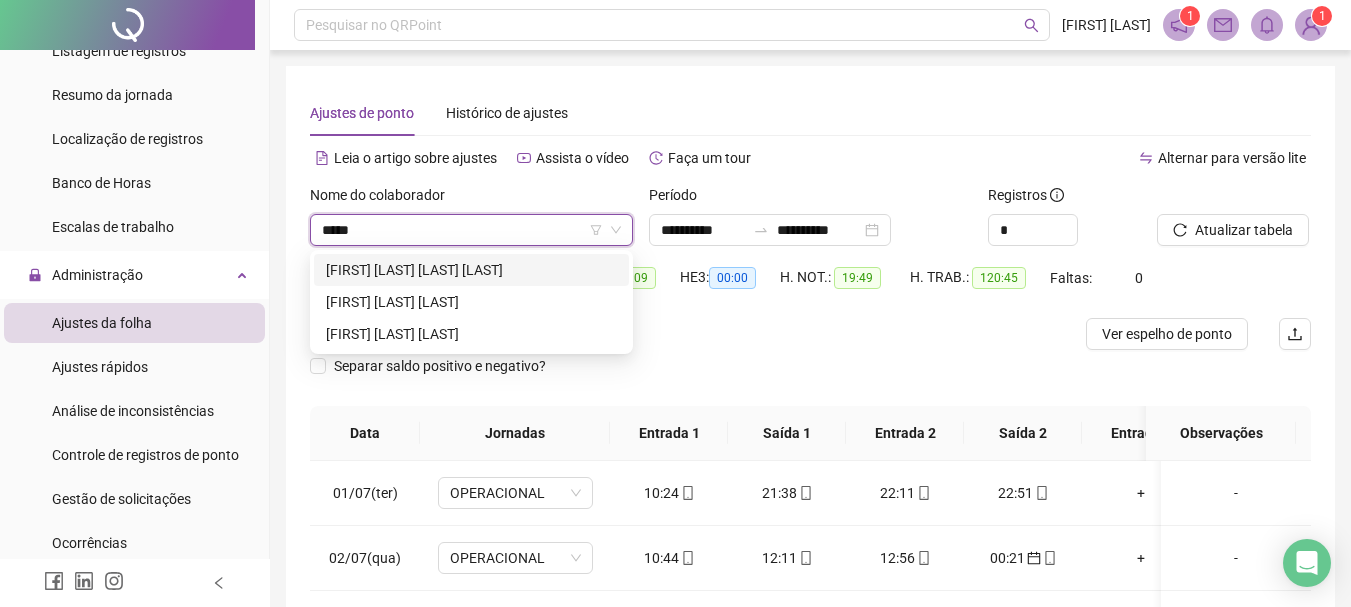 type on "******" 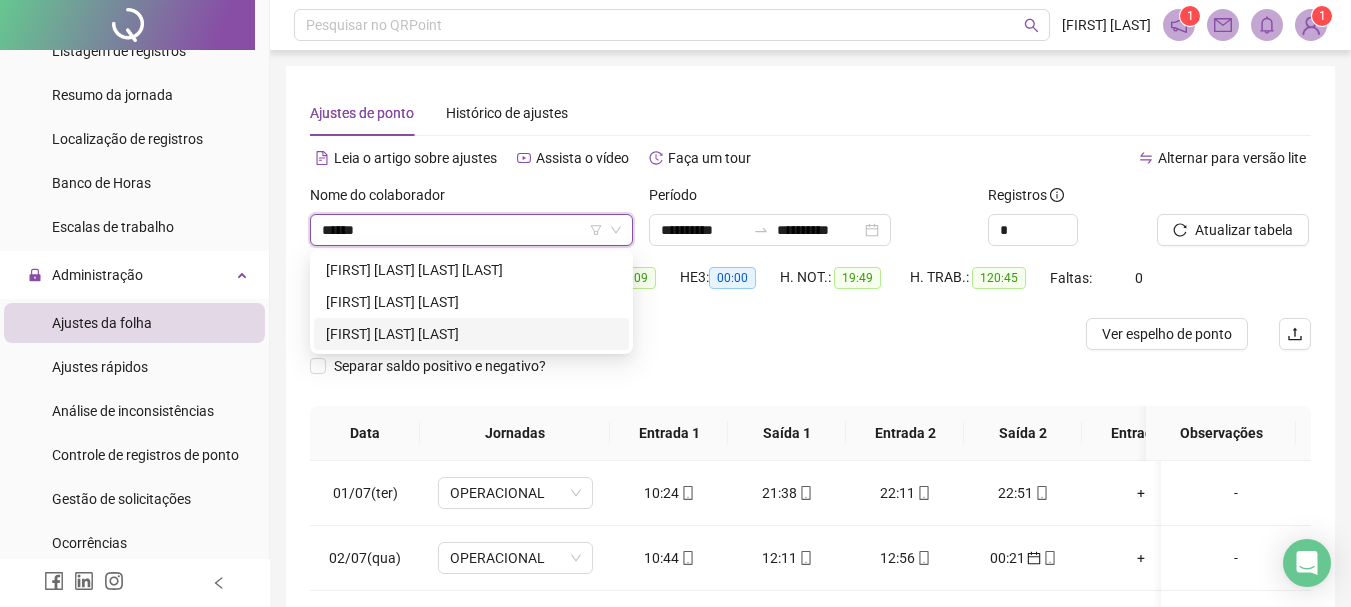 click on "[FIRST] [LAST] [LAST]" at bounding box center [471, 334] 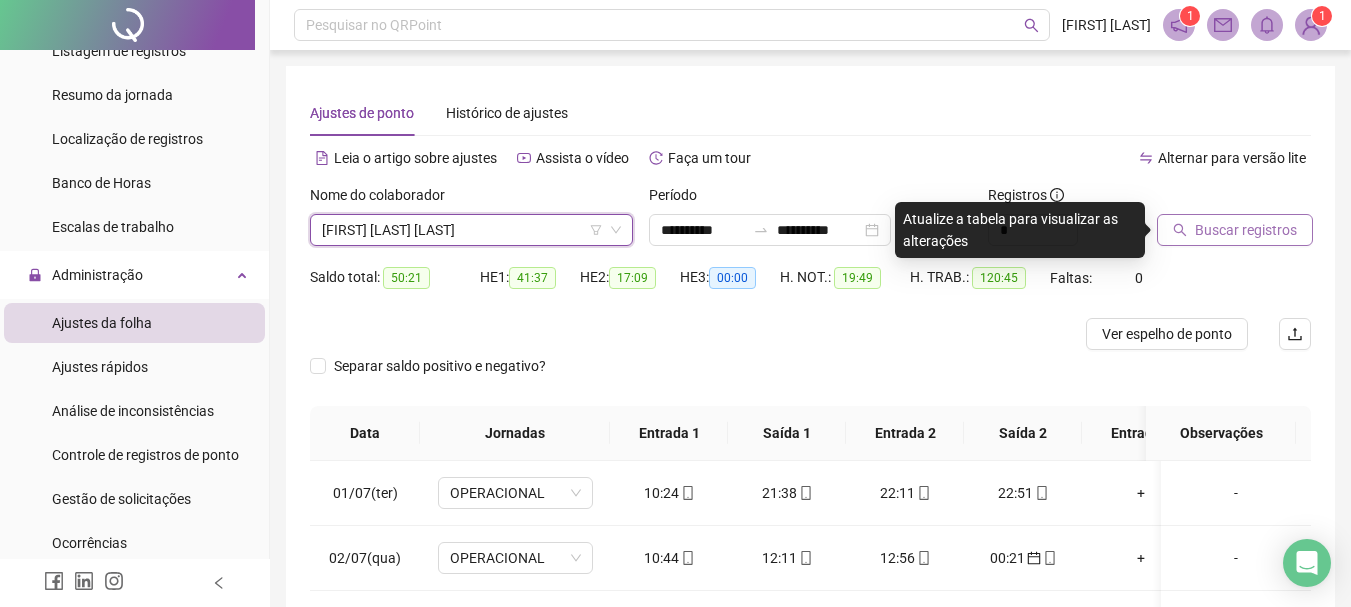 click 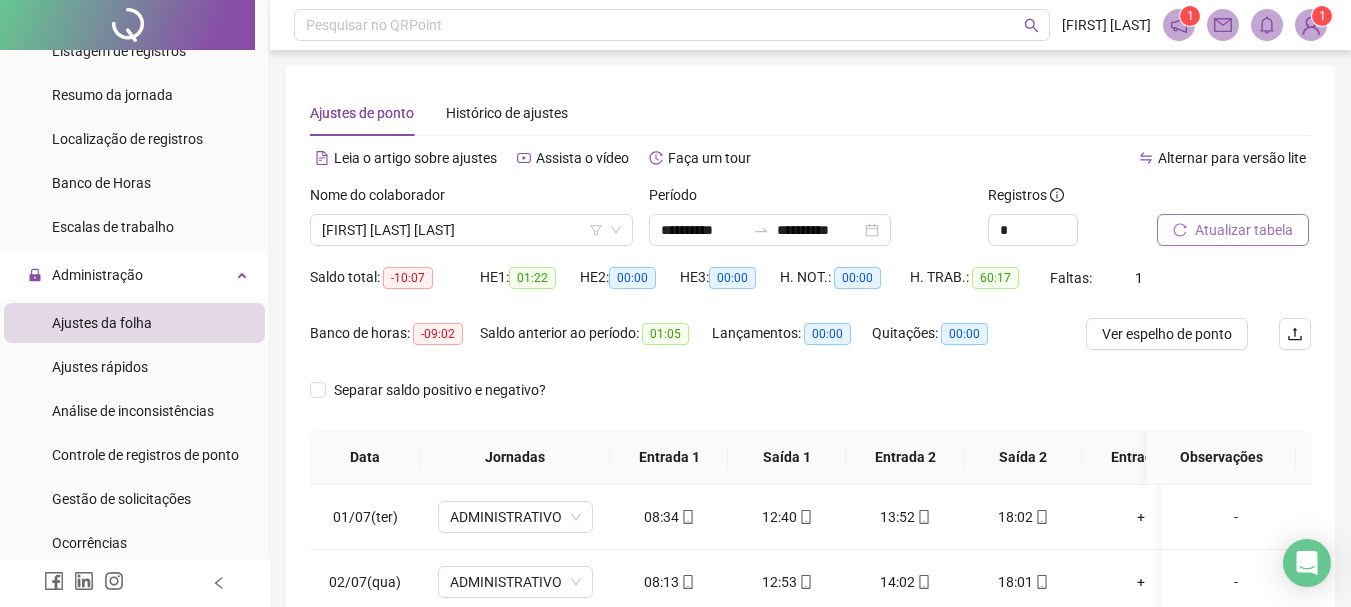 scroll, scrollTop: 415, scrollLeft: 0, axis: vertical 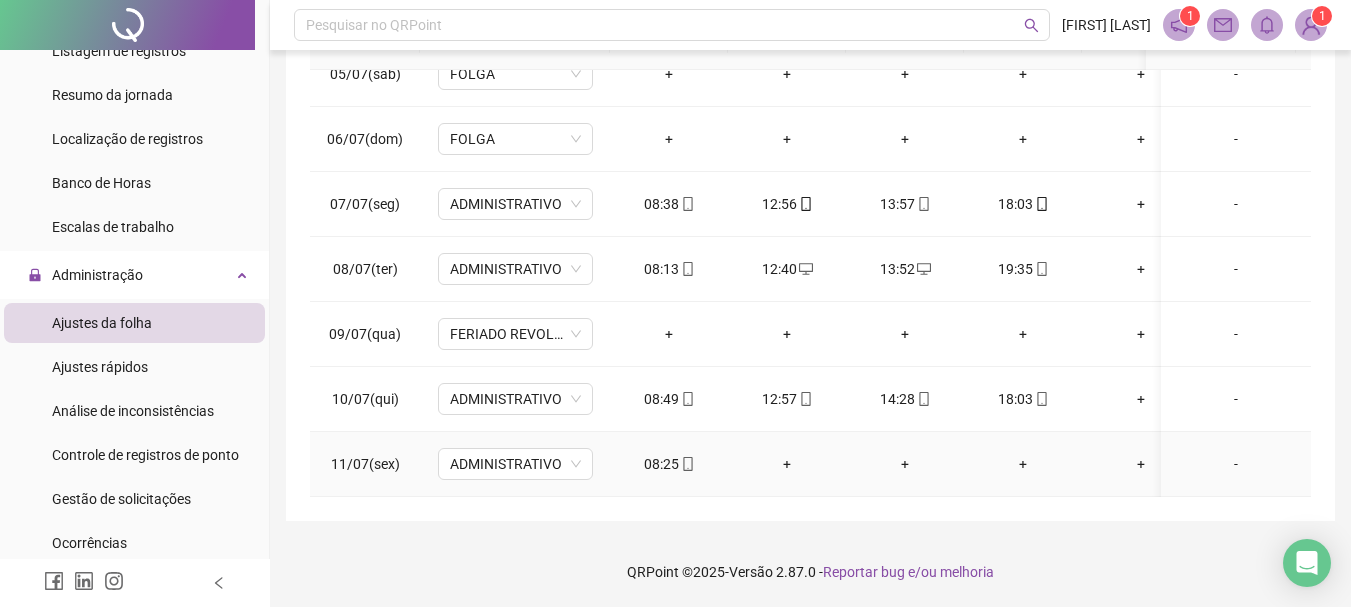 click on "-" at bounding box center (1236, 464) 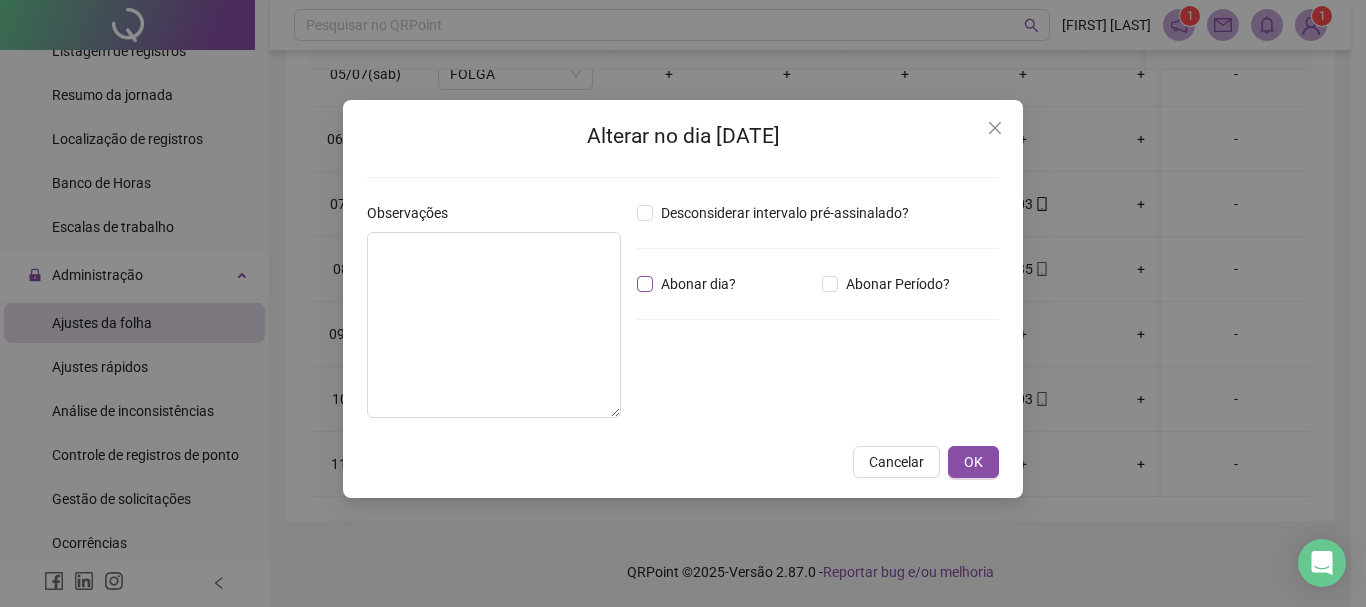 click on "Abonar dia?" at bounding box center [698, 284] 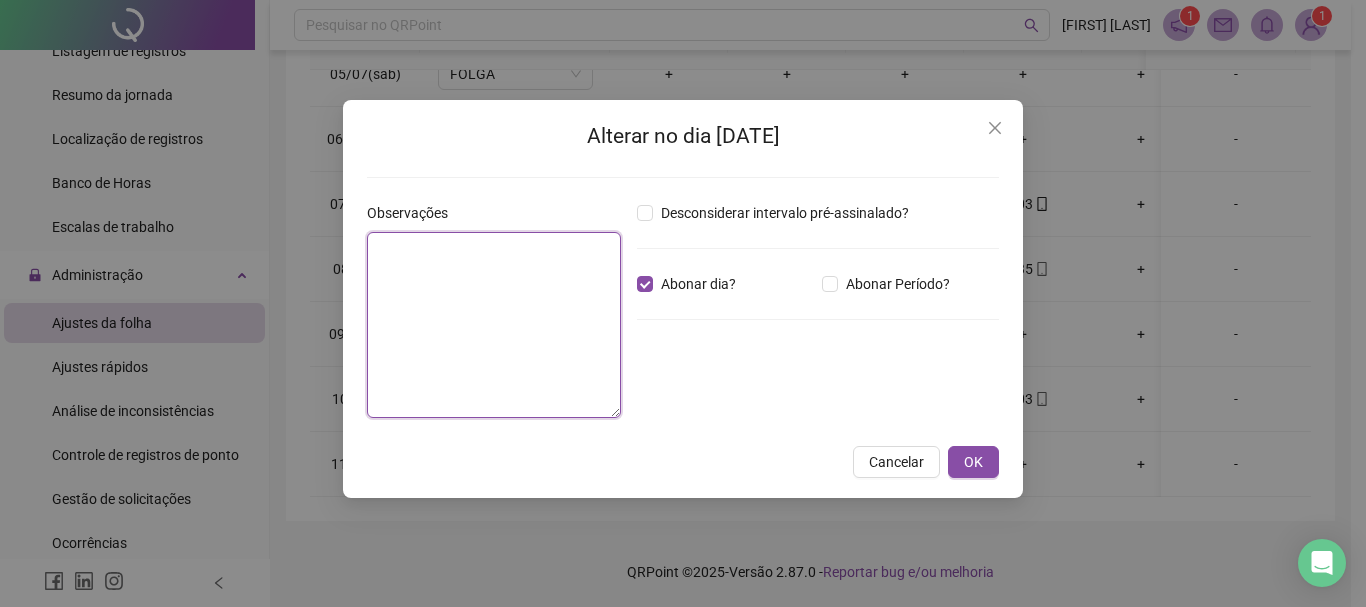 click at bounding box center [494, 325] 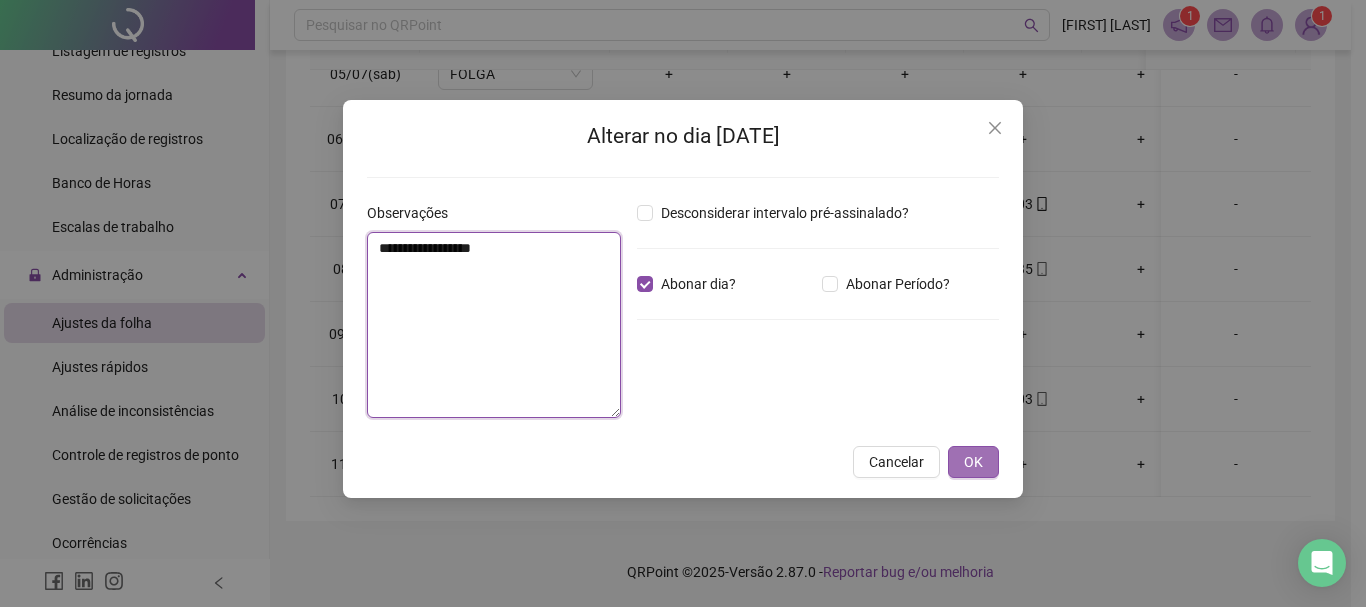 type on "**********" 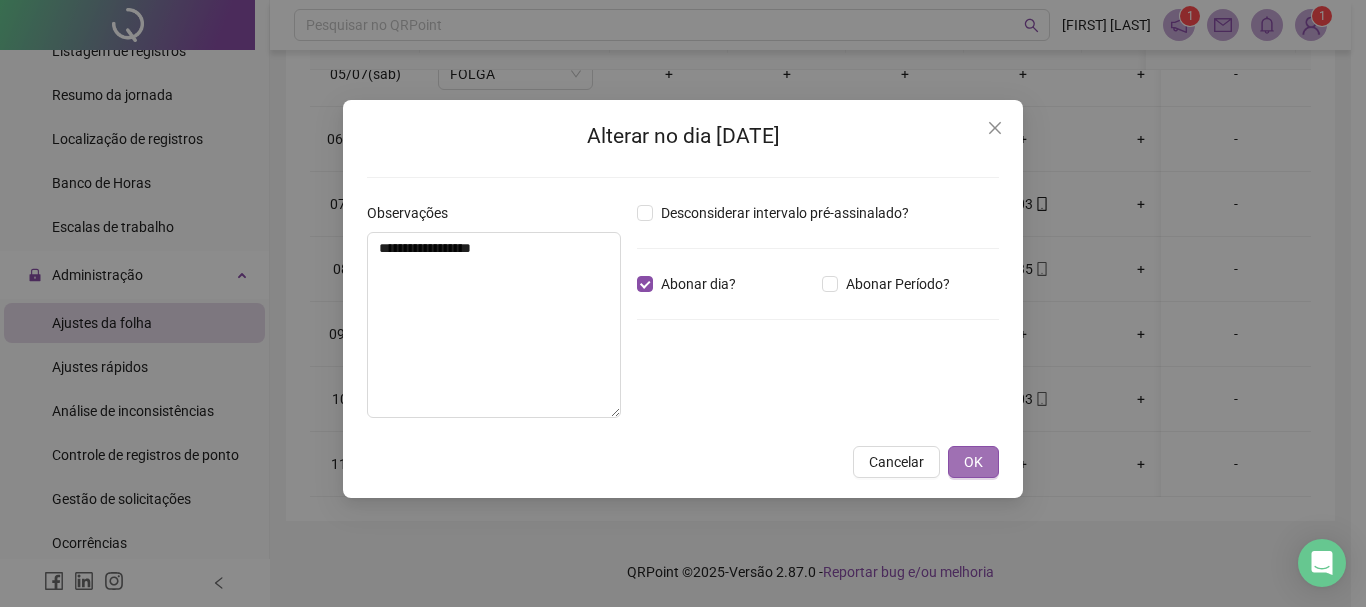 click on "OK" at bounding box center (973, 462) 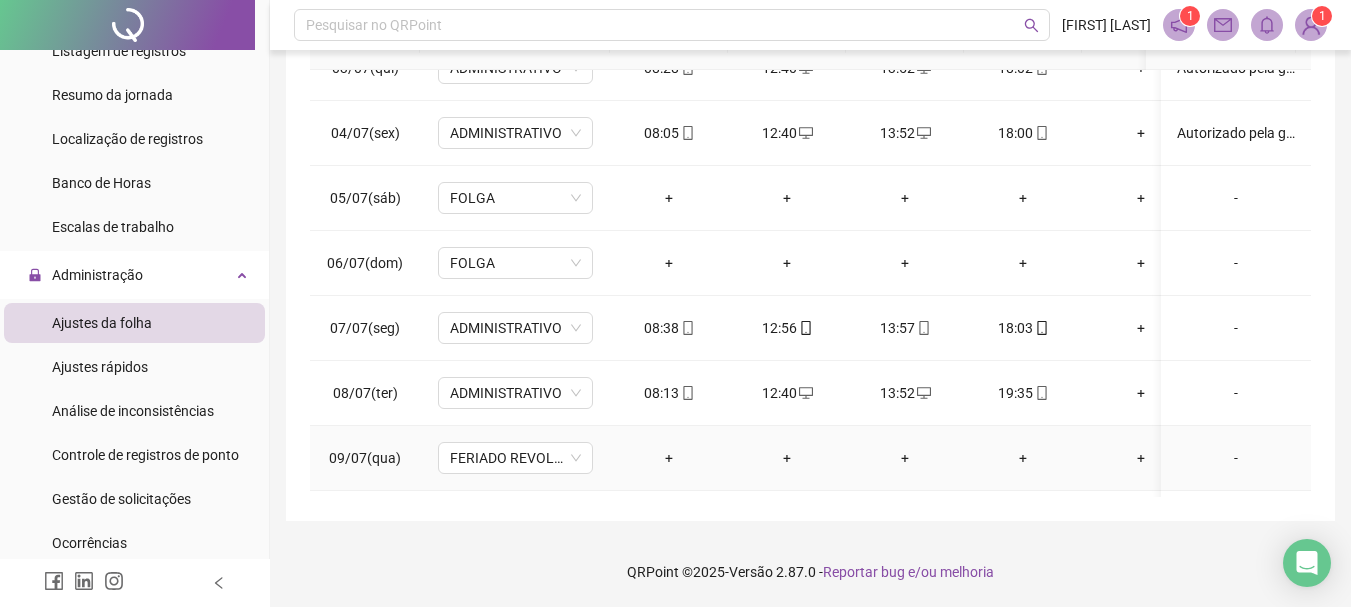scroll, scrollTop: 0, scrollLeft: 0, axis: both 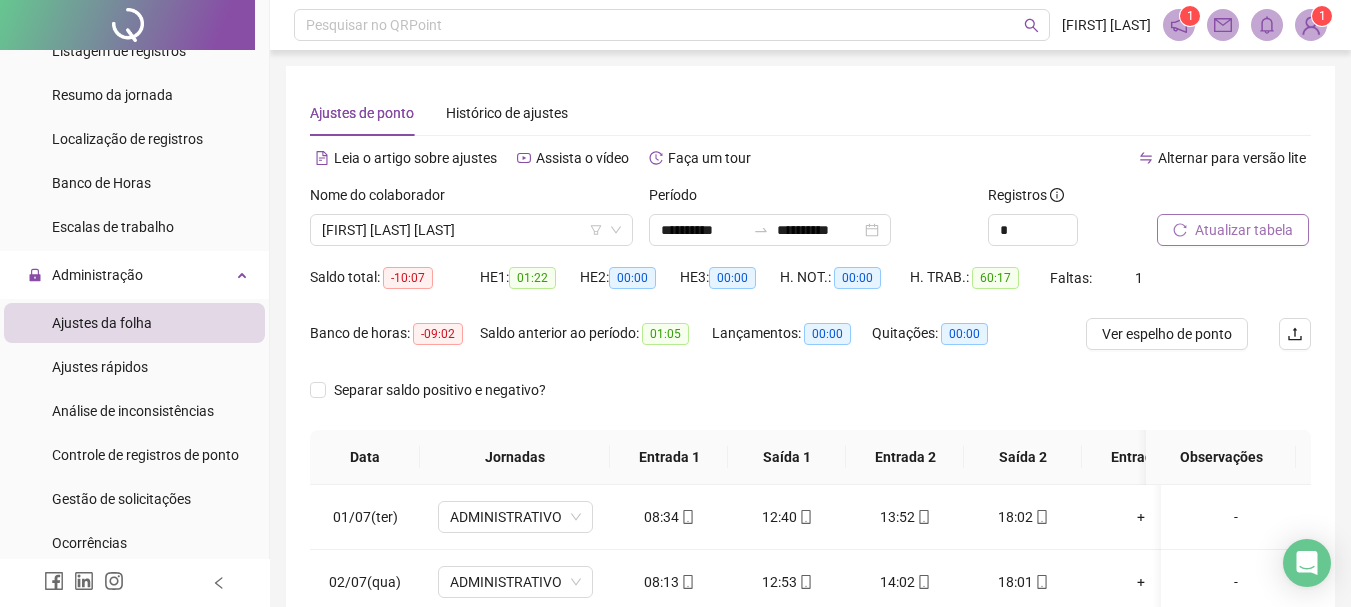 click 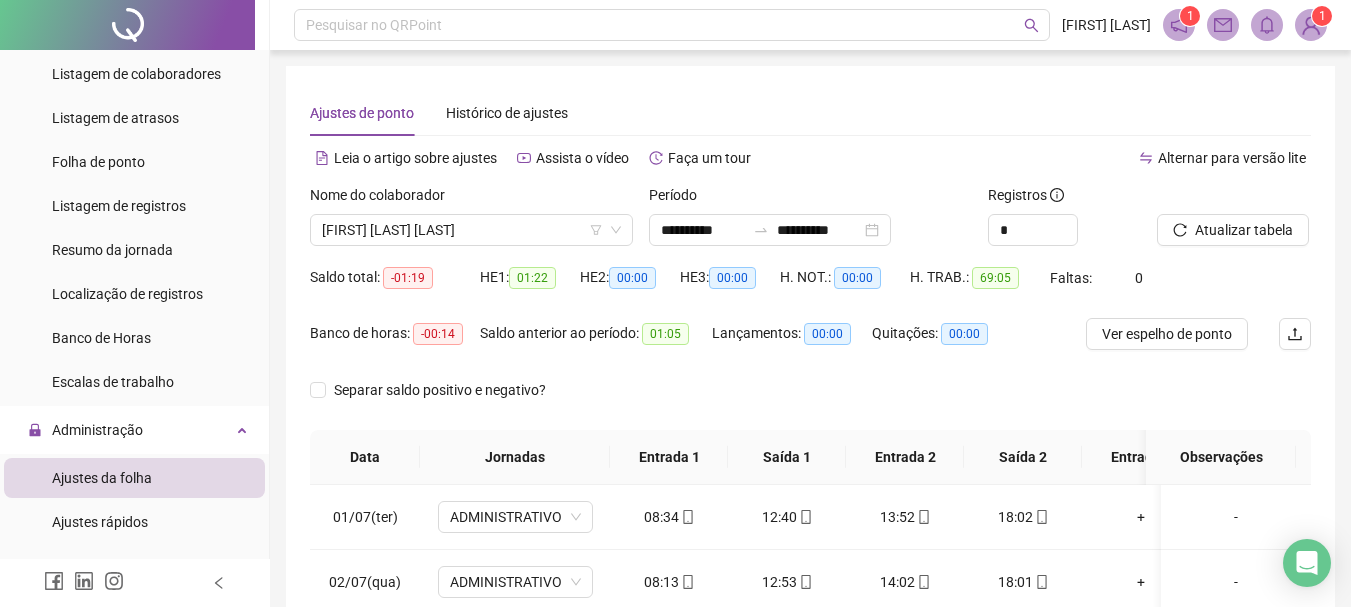 scroll, scrollTop: 0, scrollLeft: 0, axis: both 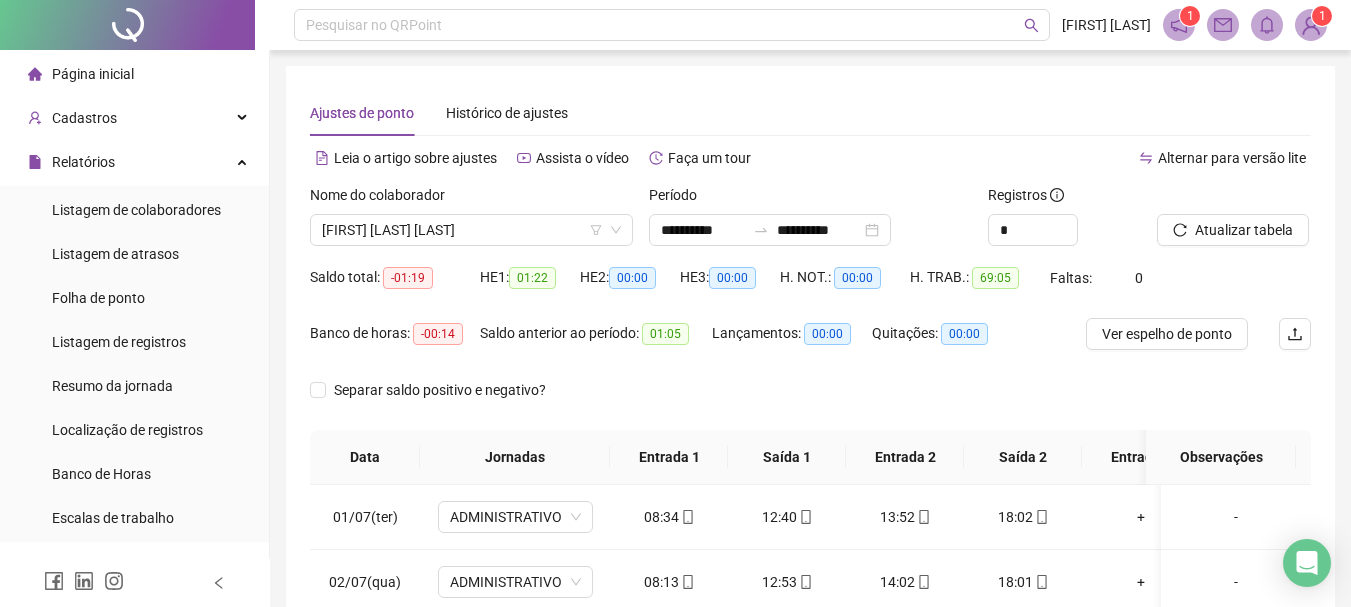 click on "Página inicial" at bounding box center (93, 74) 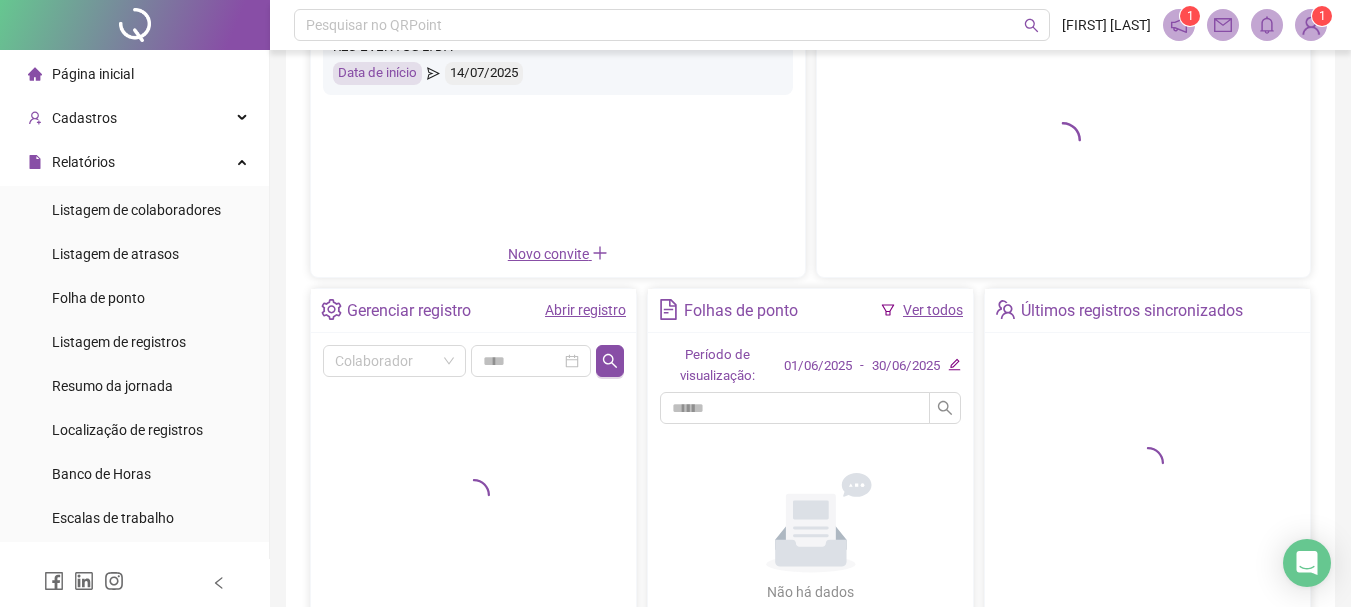 click on "Ver todos" at bounding box center (933, 310) 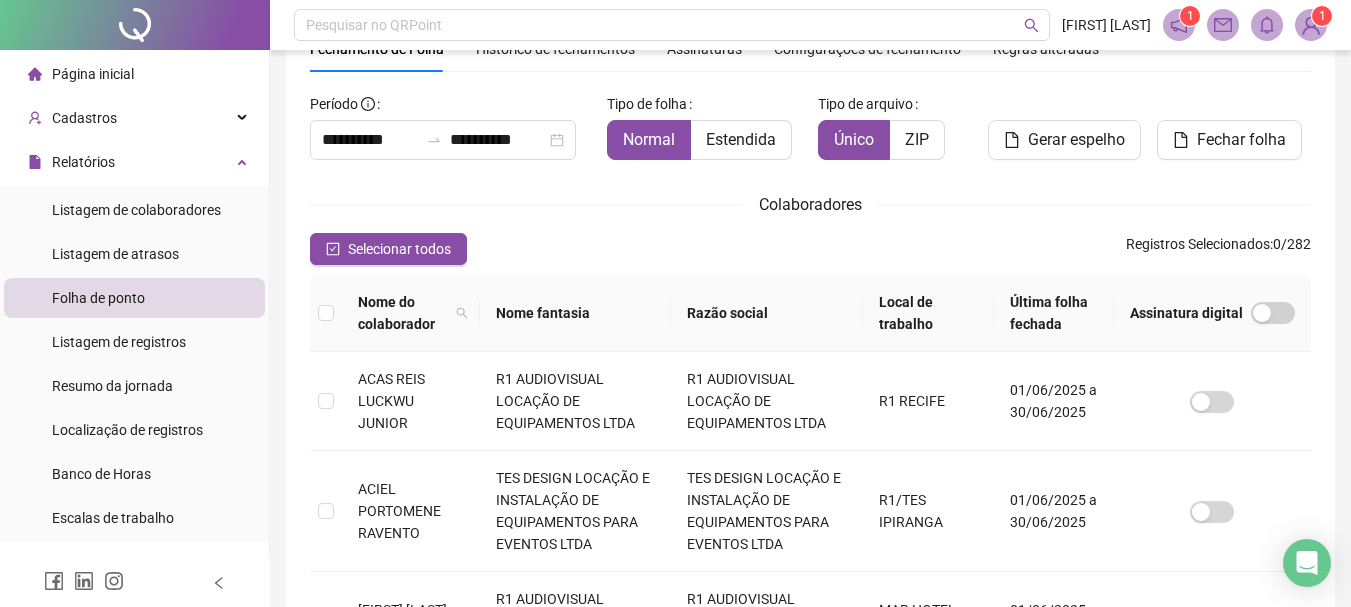 scroll, scrollTop: 106, scrollLeft: 0, axis: vertical 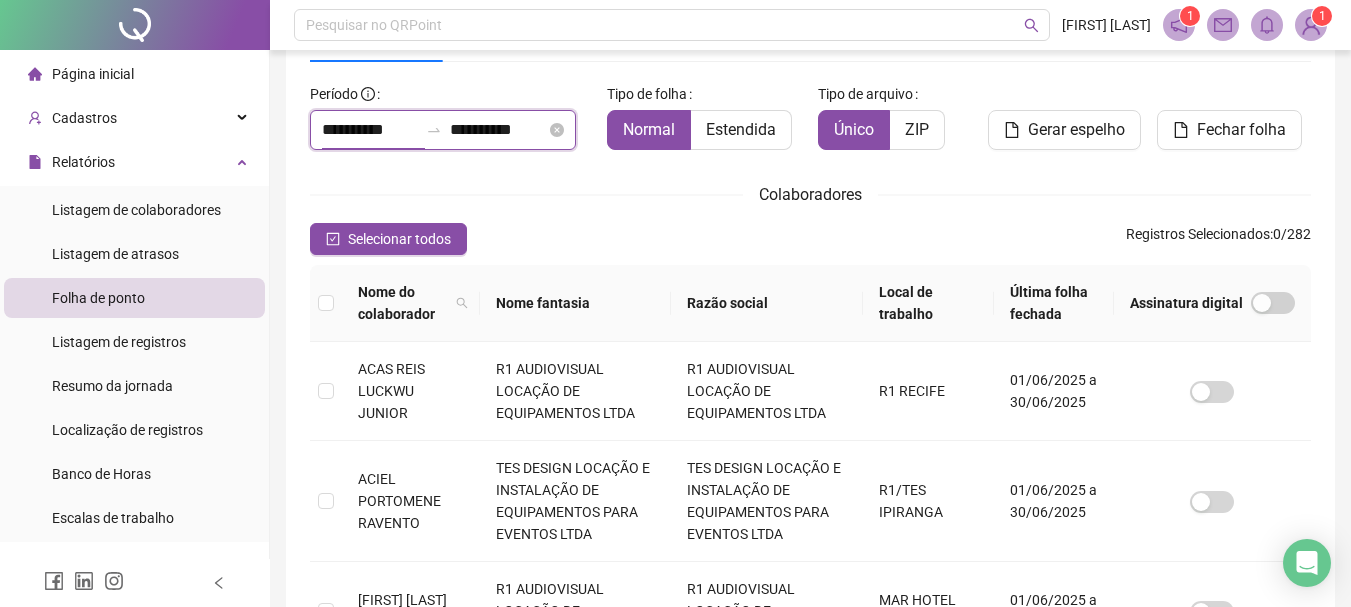 click on "**********" at bounding box center [370, 130] 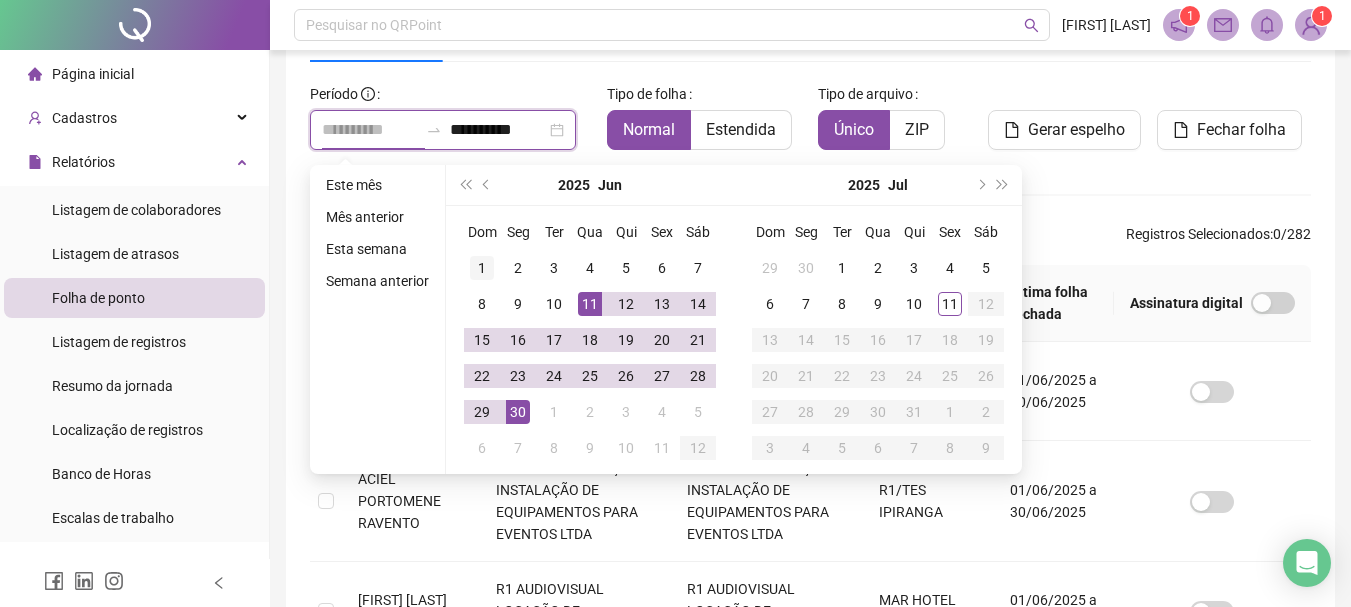 type on "**********" 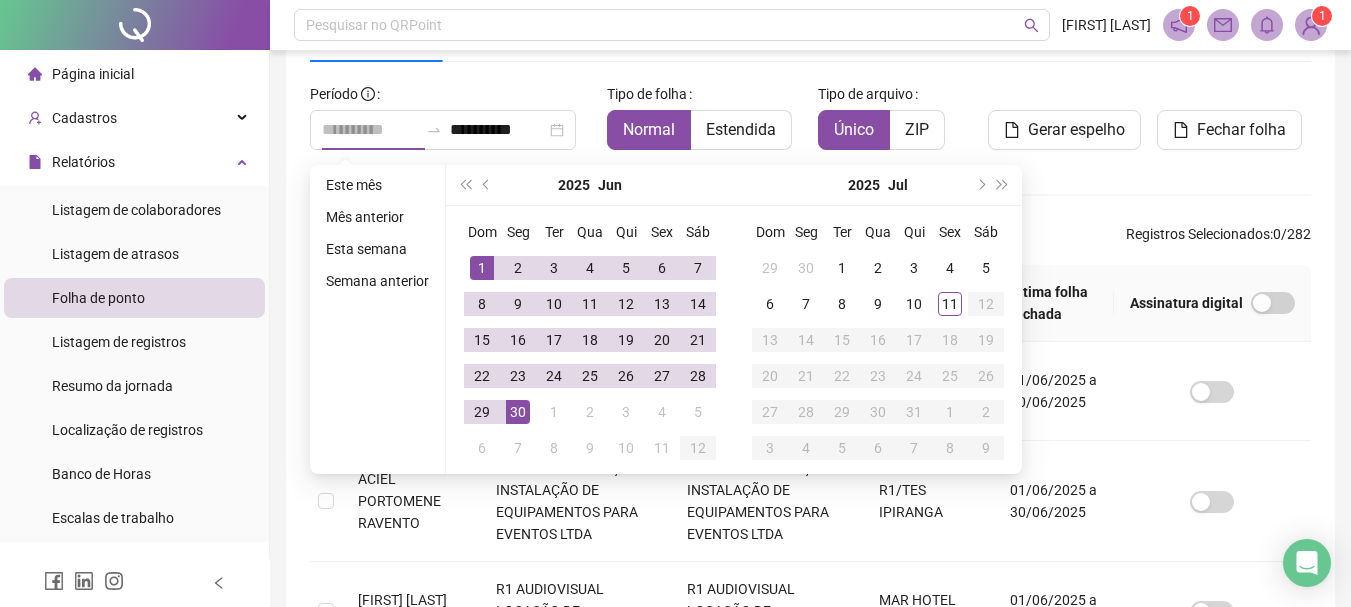 click on "1" at bounding box center [482, 268] 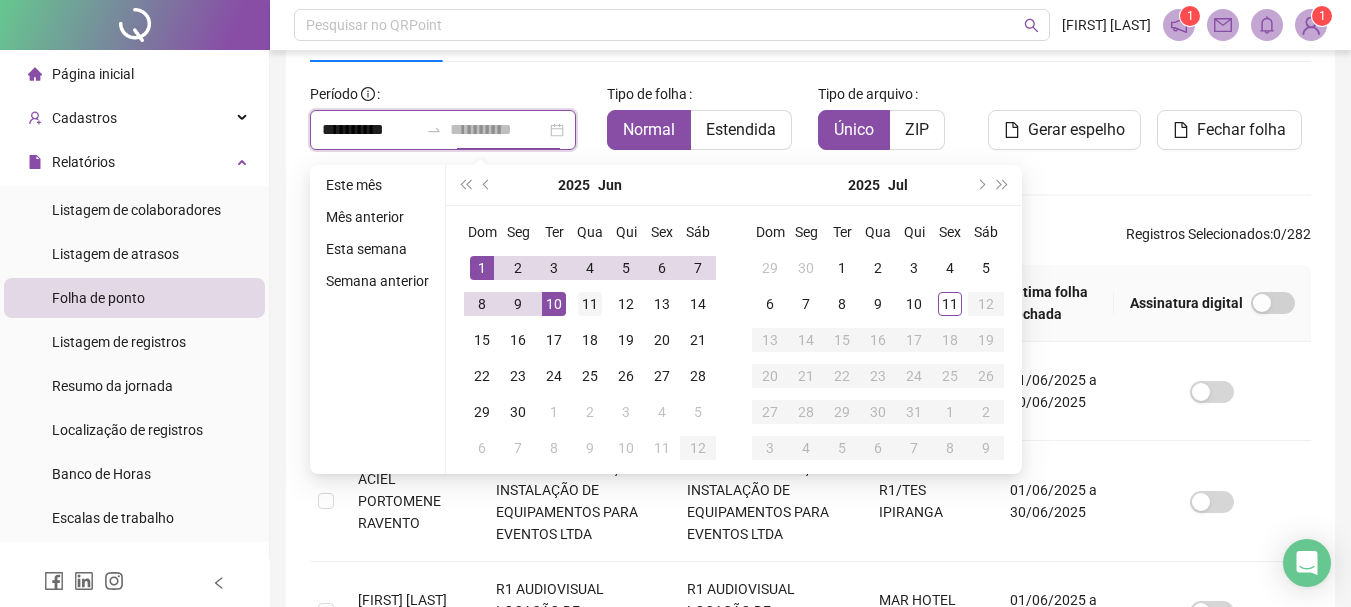 type on "**********" 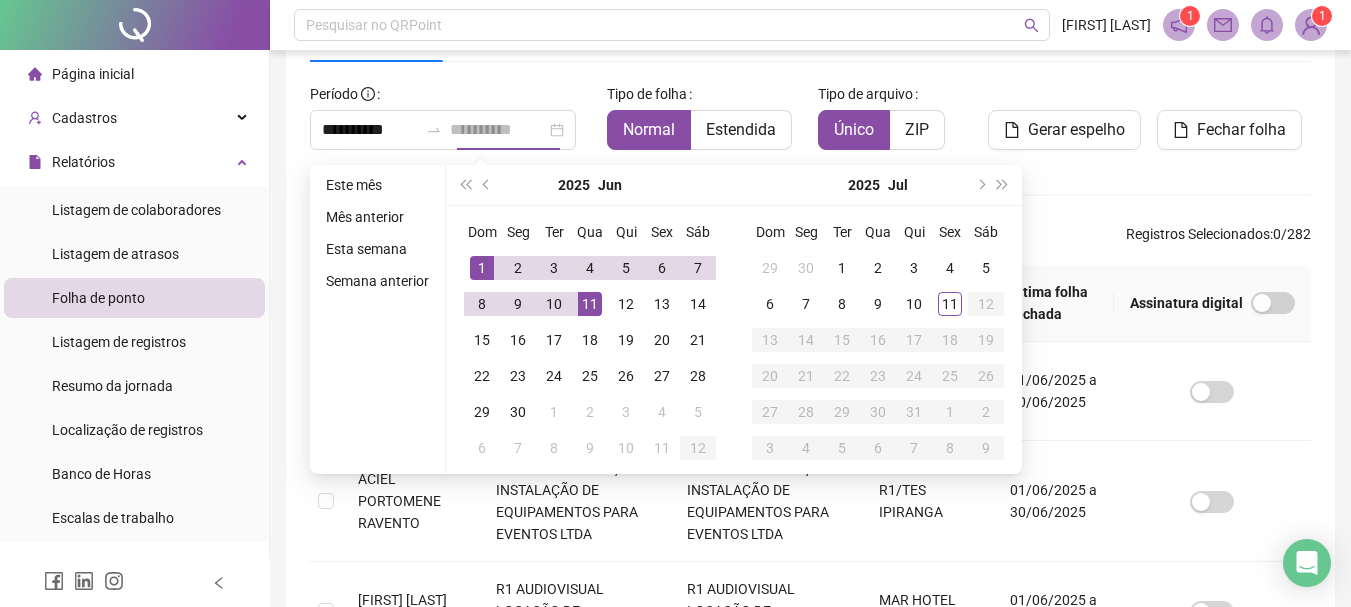 click on "11" at bounding box center (590, 304) 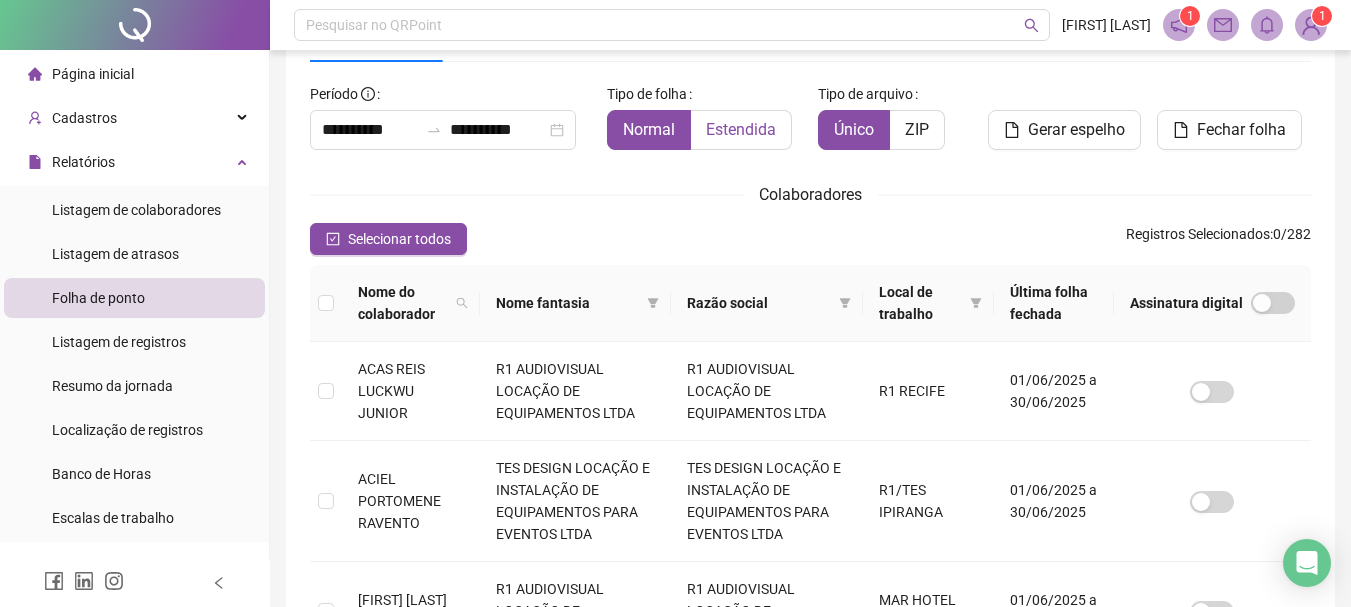 click on "Estendida" at bounding box center (741, 129) 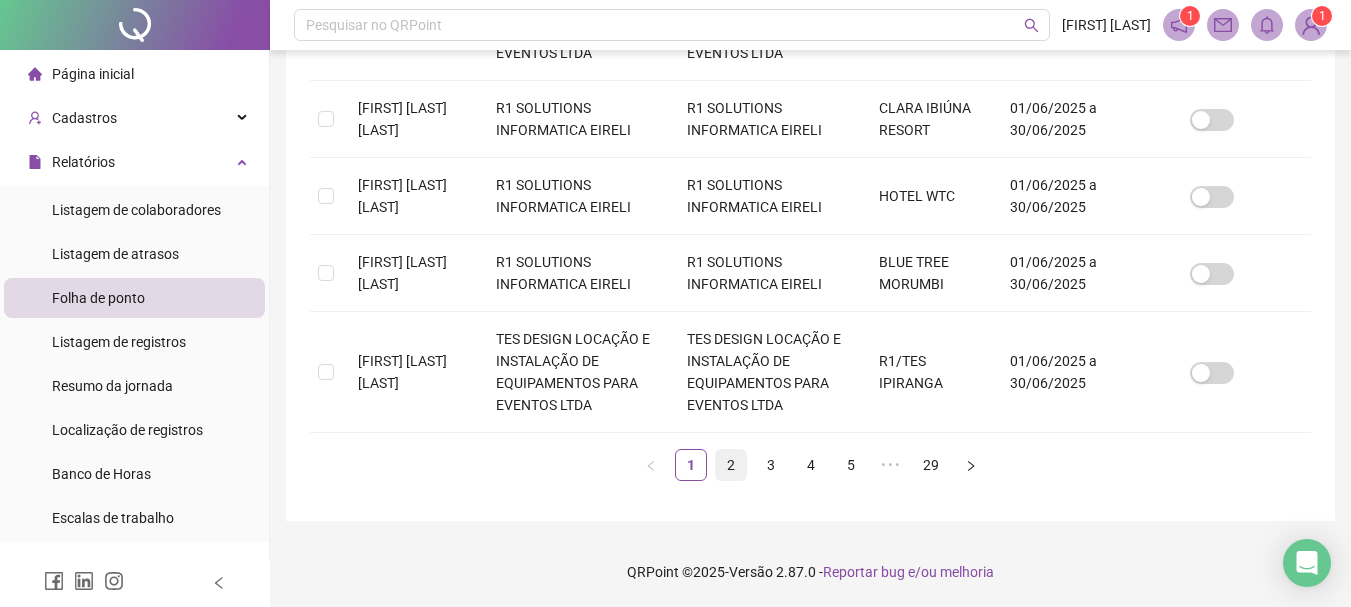 click on "2" at bounding box center [731, 465] 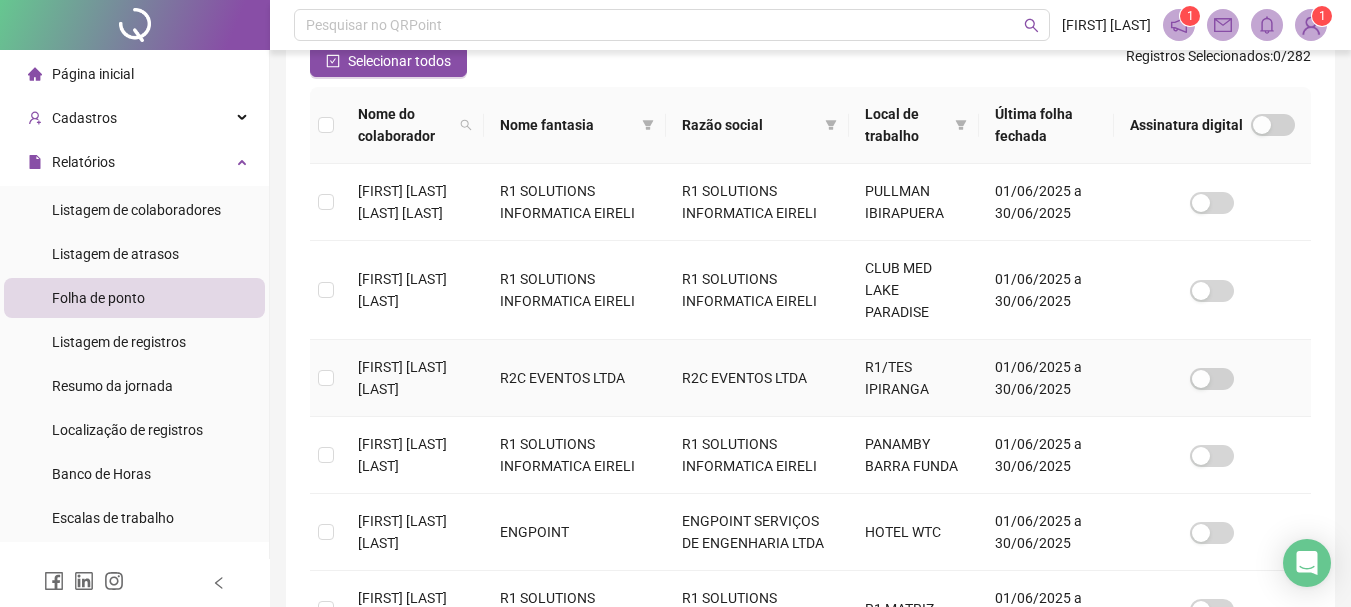 scroll, scrollTop: 306, scrollLeft: 0, axis: vertical 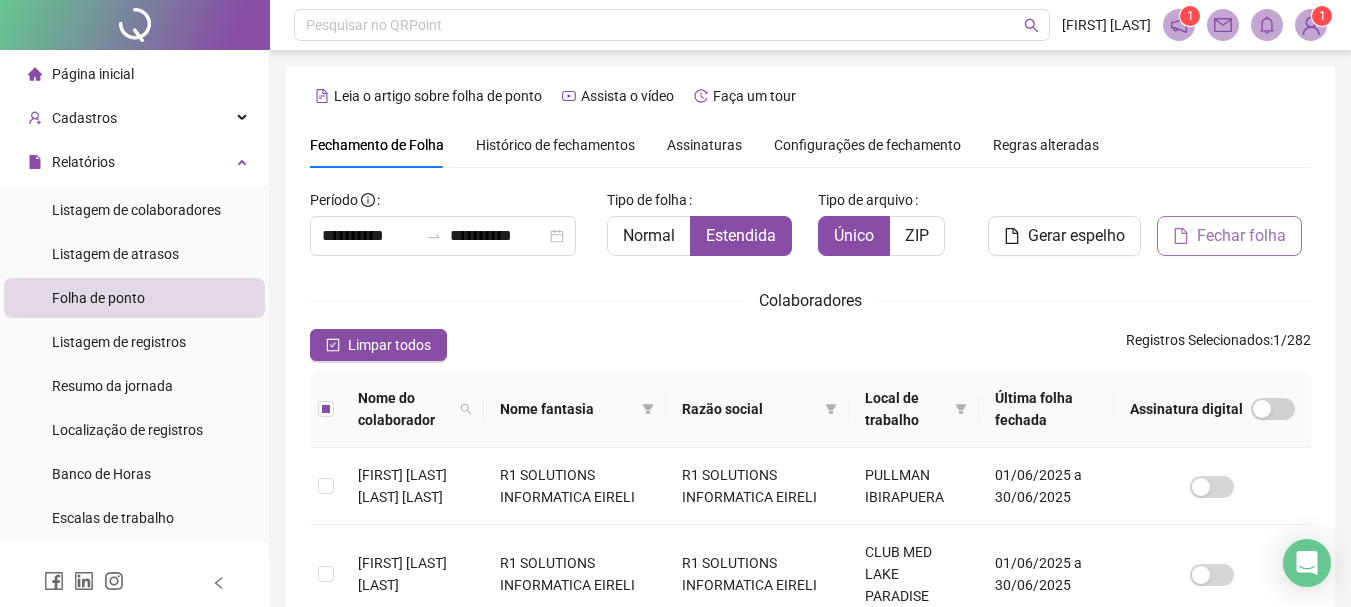 click on "Fechar folha" at bounding box center (1241, 236) 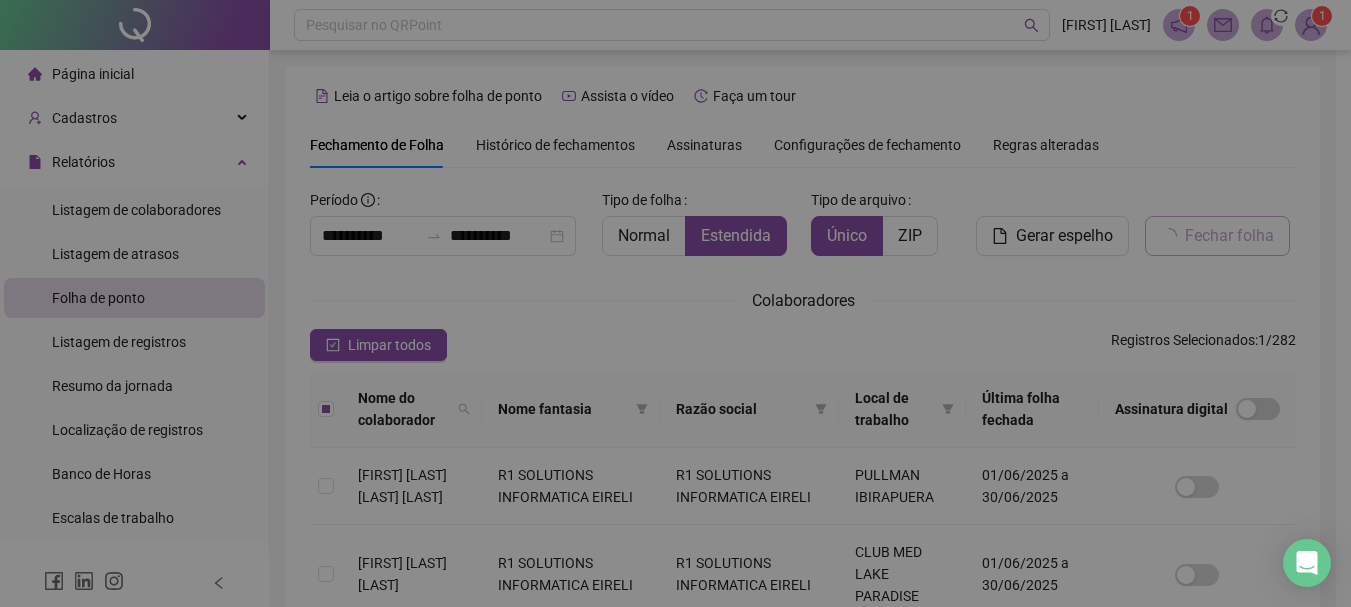 scroll, scrollTop: 106, scrollLeft: 0, axis: vertical 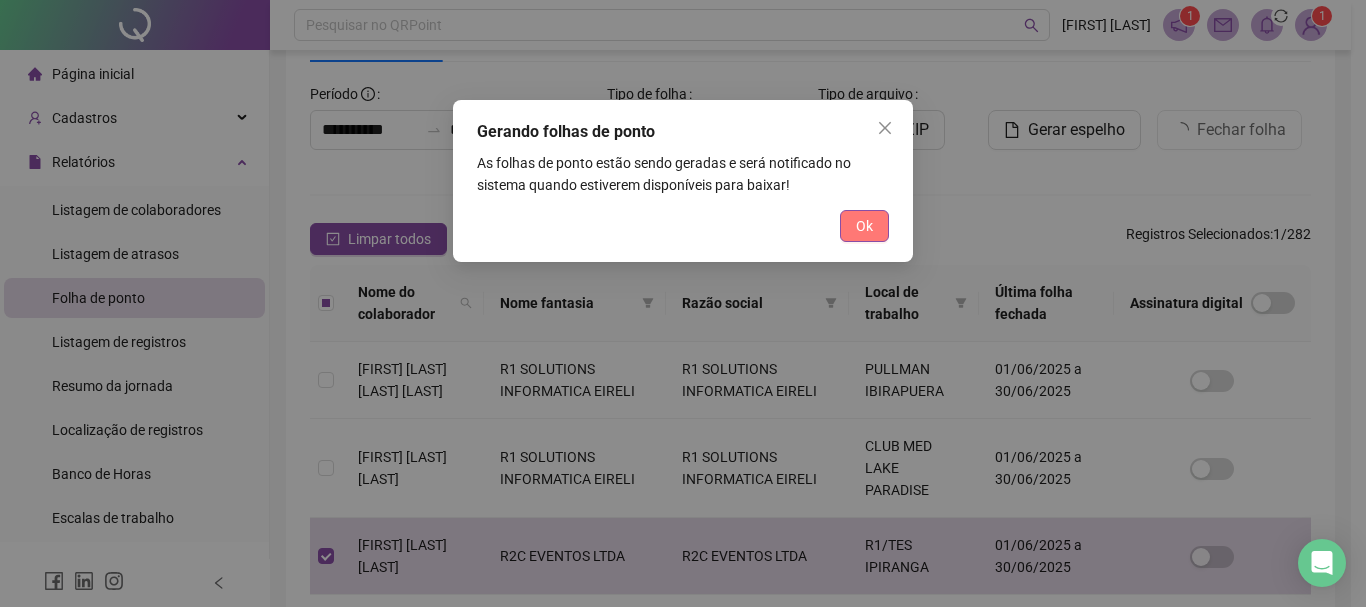 click on "Ok" at bounding box center (864, 226) 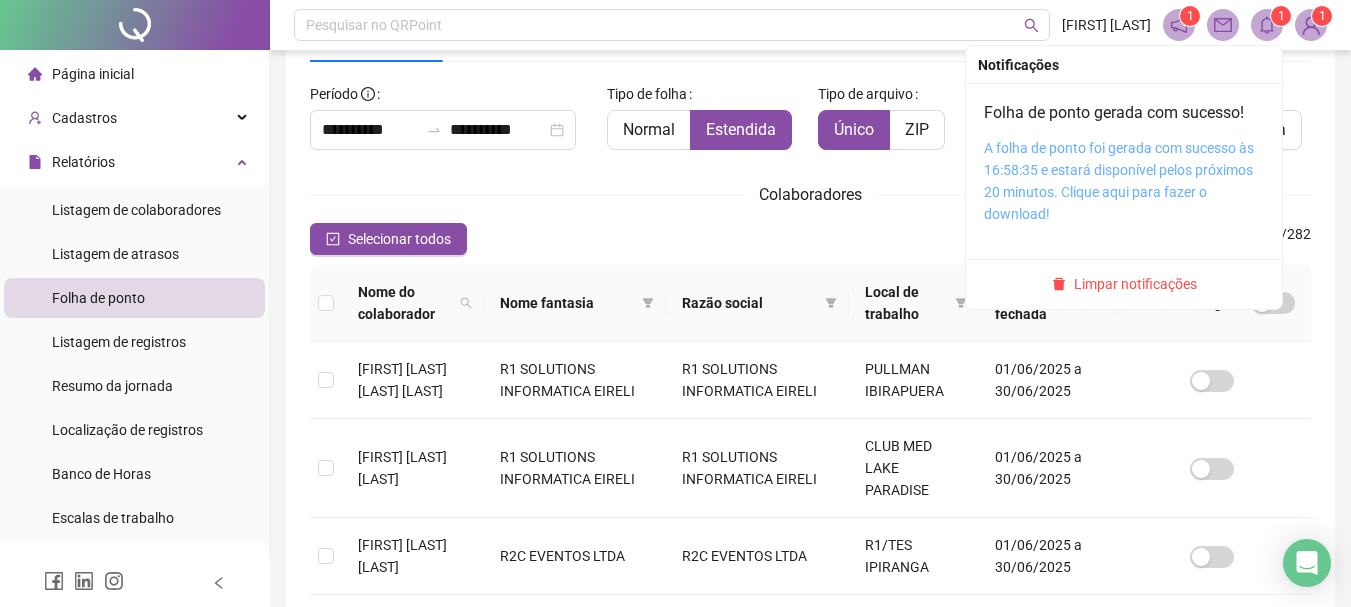 click on "A folha de ponto foi gerada com sucesso às 16:58:35 e estará disponível pelos próximos 20 minutos.
Clique aqui para fazer o download!" at bounding box center [1119, 181] 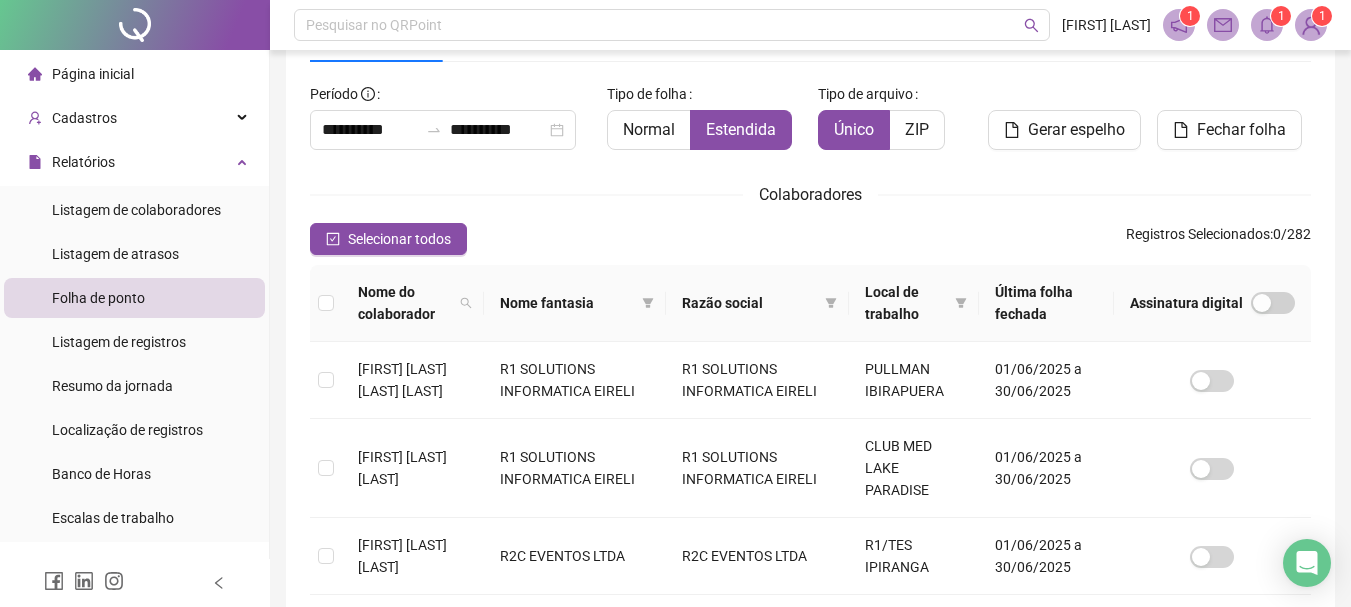 scroll, scrollTop: 0, scrollLeft: 0, axis: both 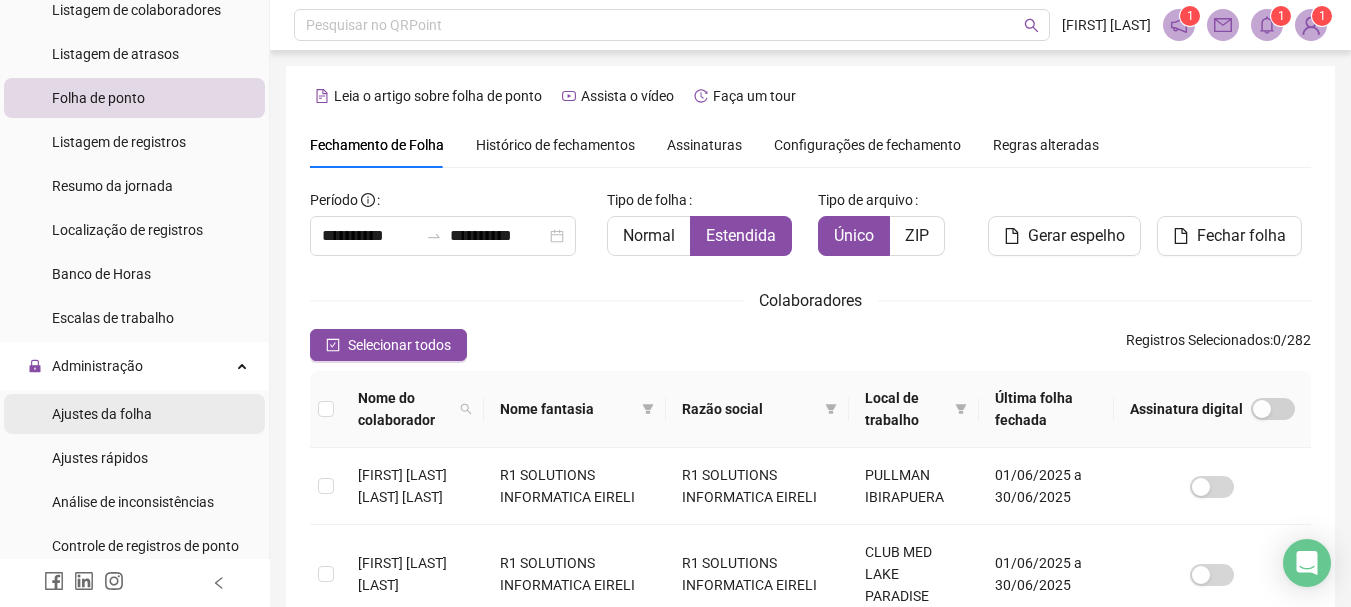 click on "Ajustes da folha" at bounding box center (102, 414) 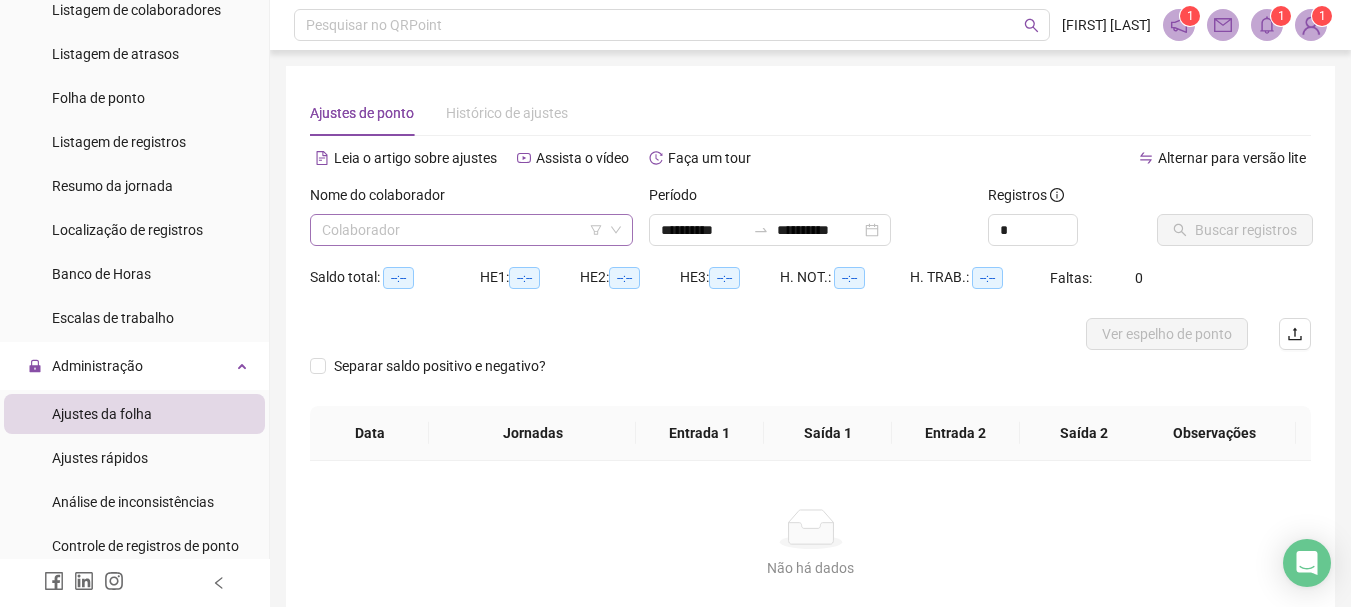 drag, startPoint x: 364, startPoint y: 242, endPoint x: 354, endPoint y: 241, distance: 10.049875 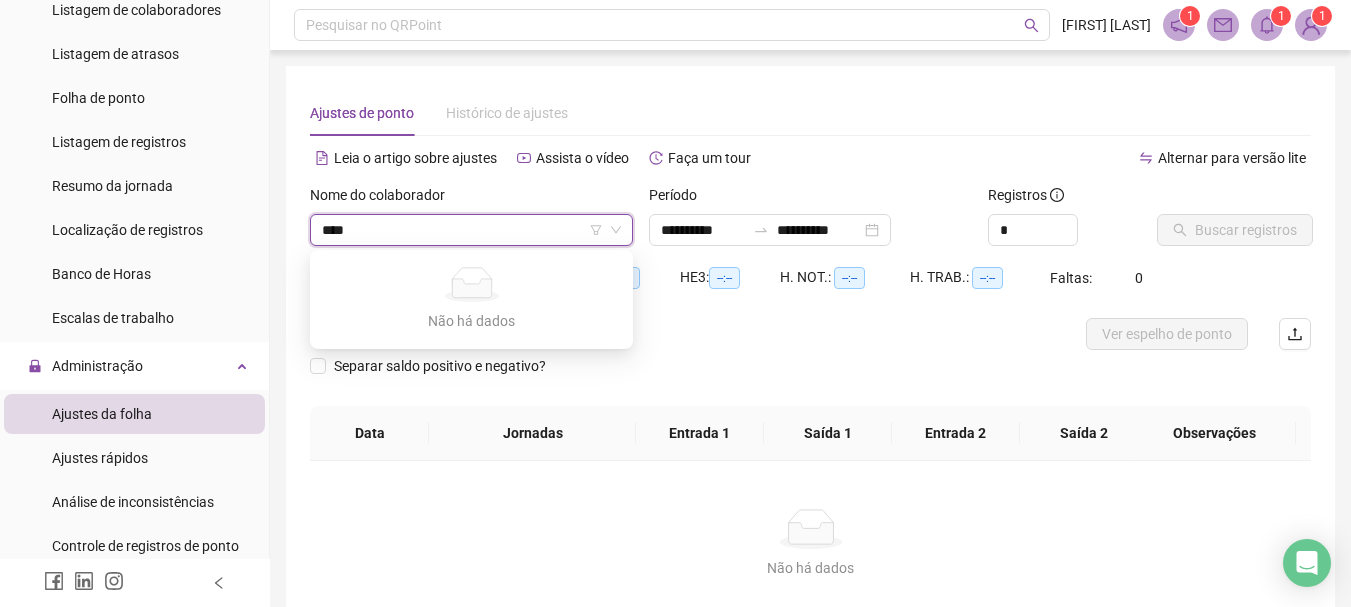 type on "***" 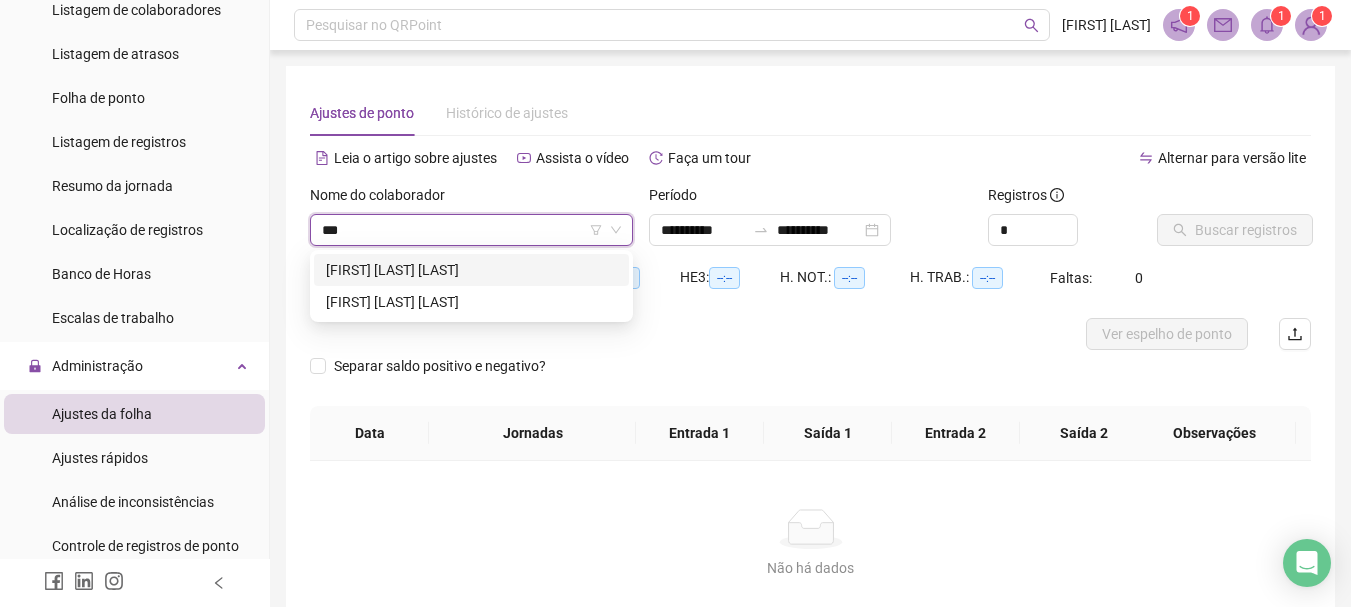 click on "[FIRST] [LAST] [LAST]" at bounding box center [471, 270] 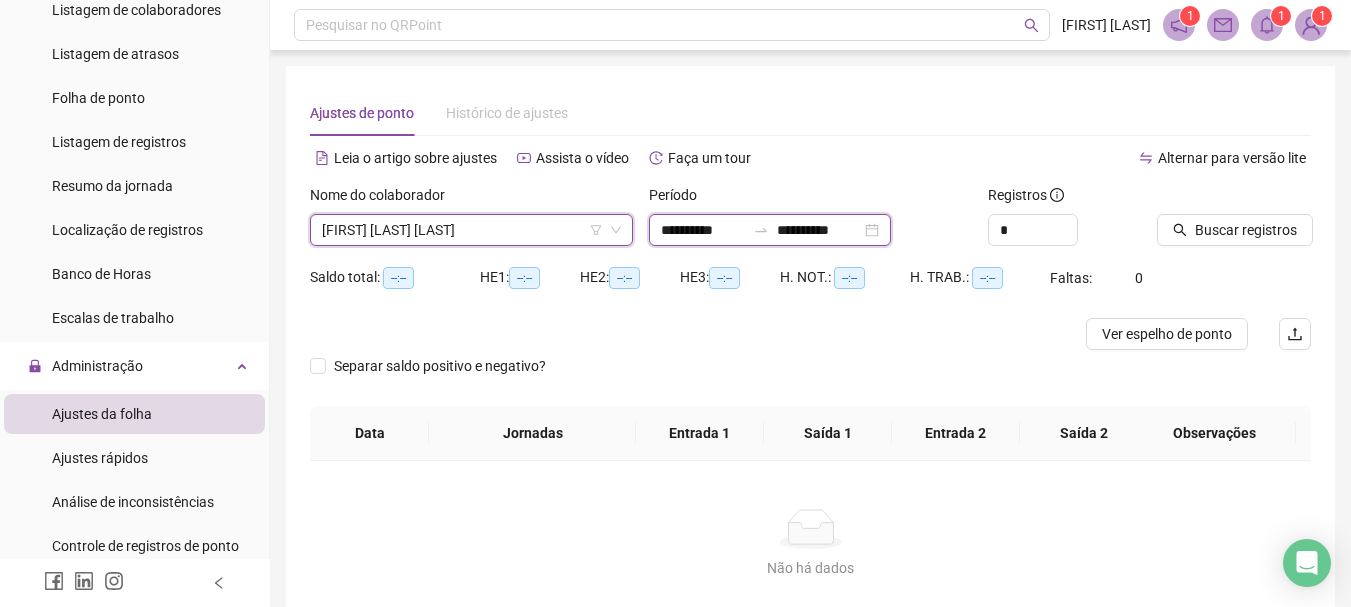 click on "**********" at bounding box center [703, 230] 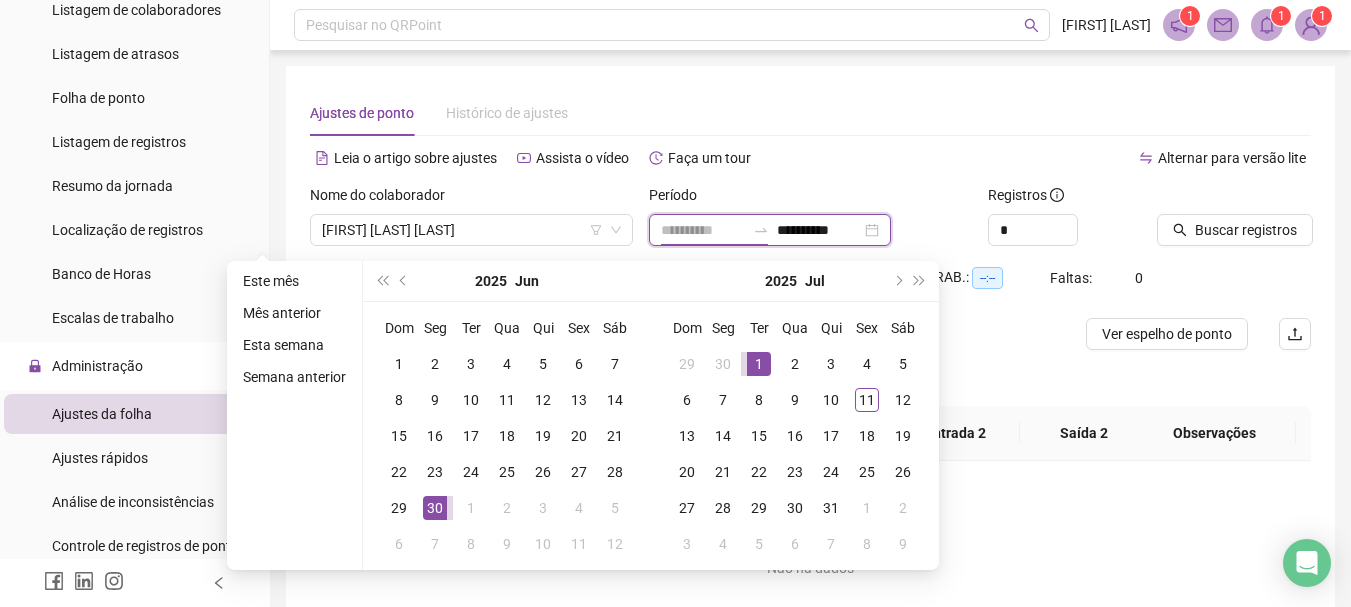 type on "**********" 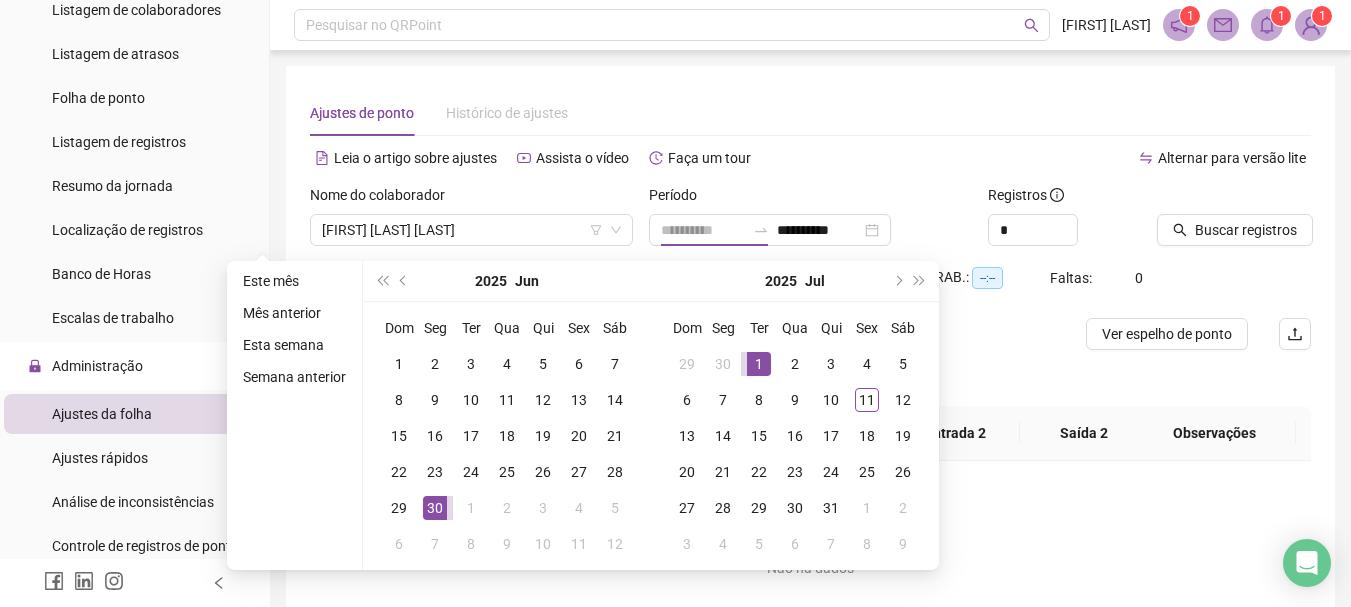 click on "1" at bounding box center [759, 364] 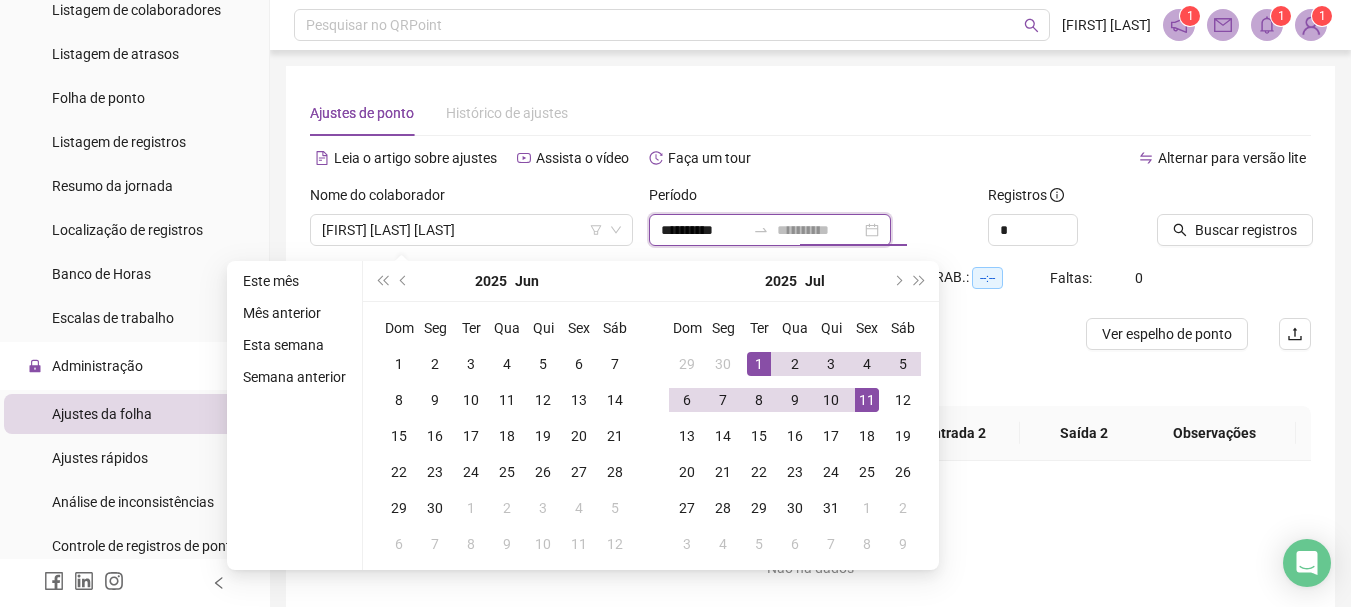 type on "**********" 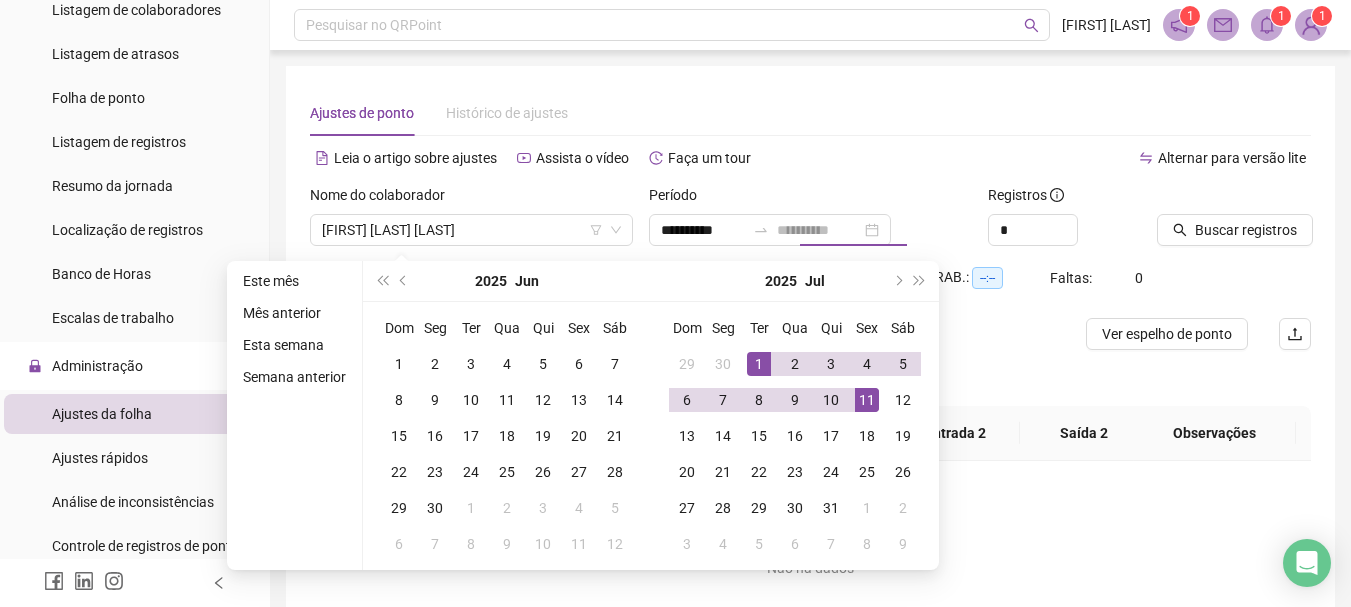 click on "11" at bounding box center (867, 400) 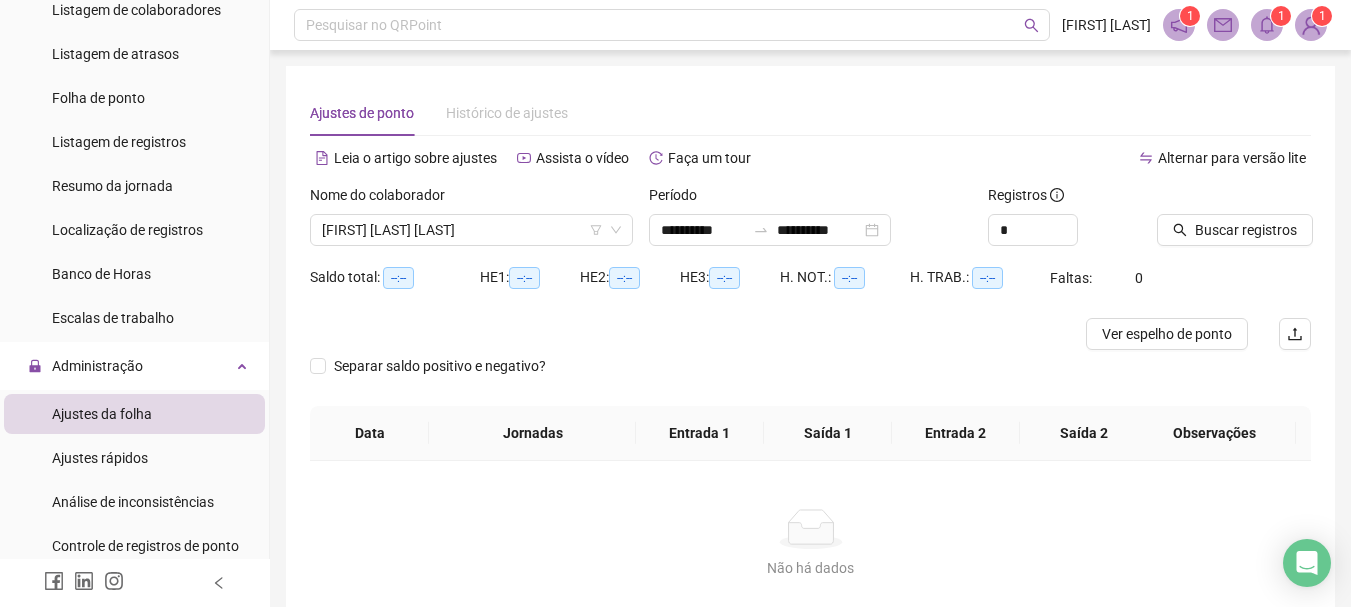 click at bounding box center (1209, 199) 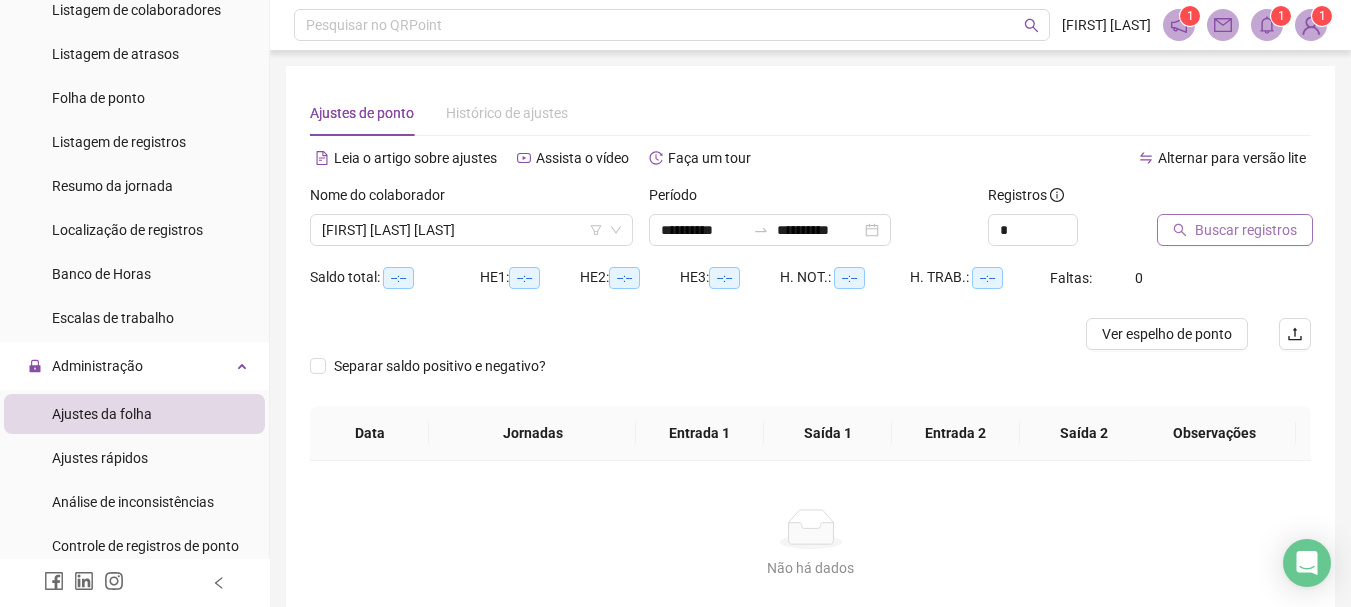 click on "Buscar registros" at bounding box center [1246, 230] 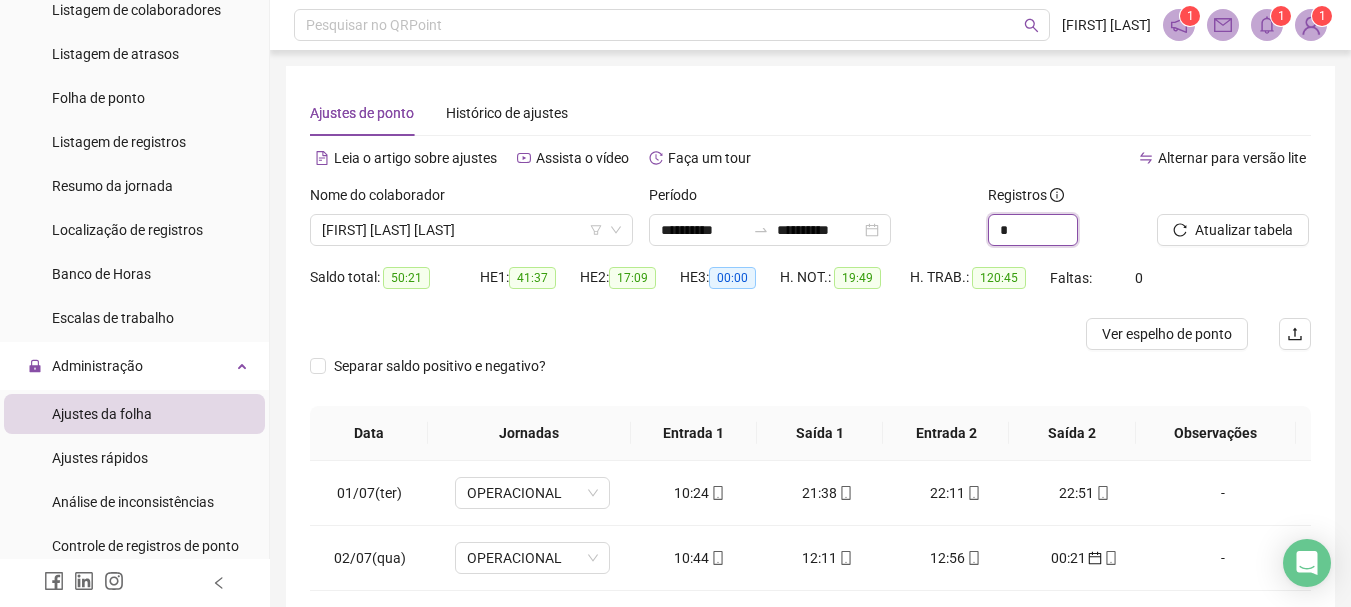 click on "*" at bounding box center [1033, 230] 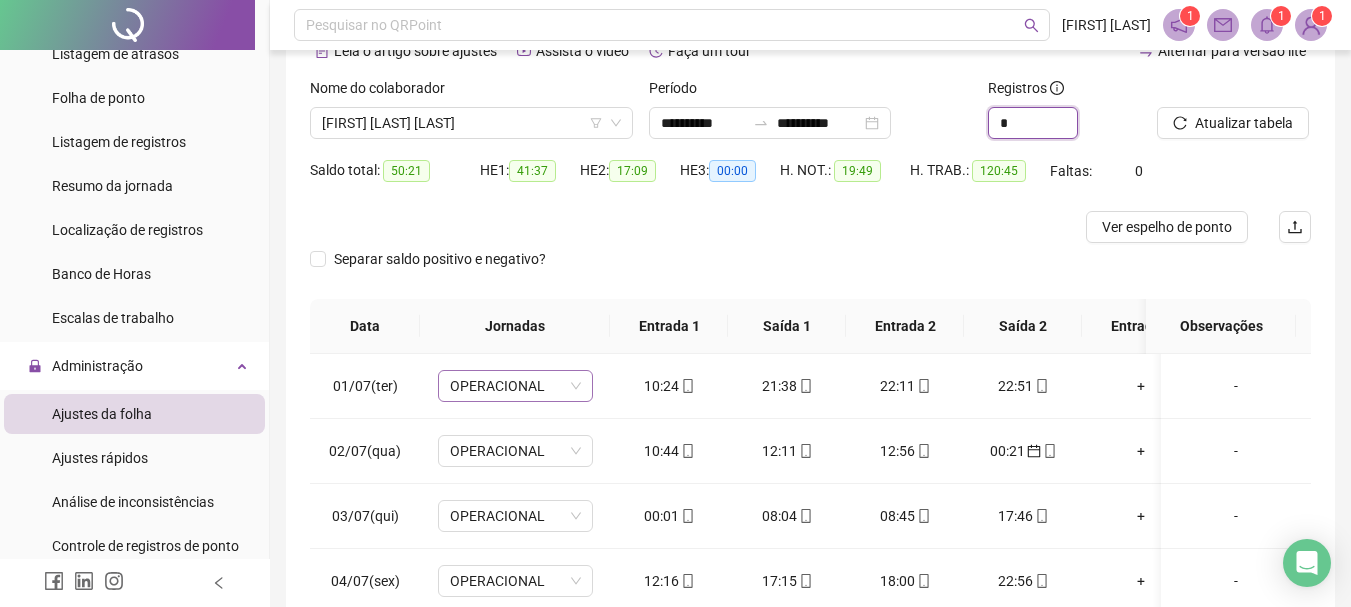 scroll, scrollTop: 300, scrollLeft: 0, axis: vertical 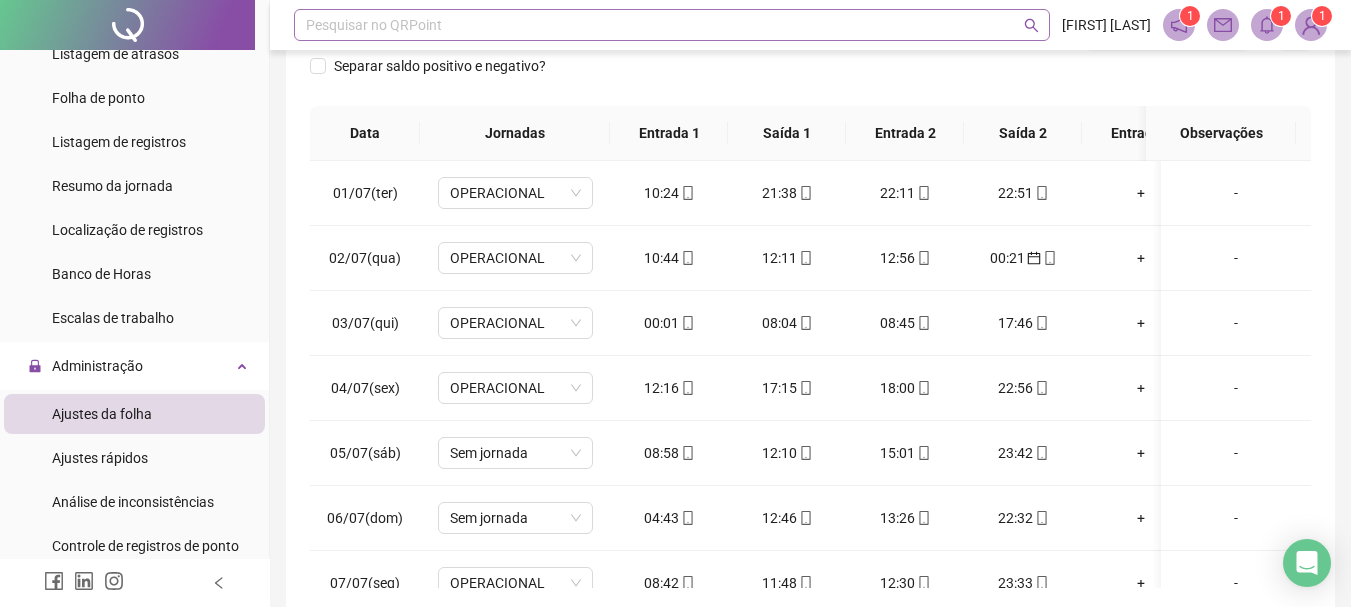 type on "*" 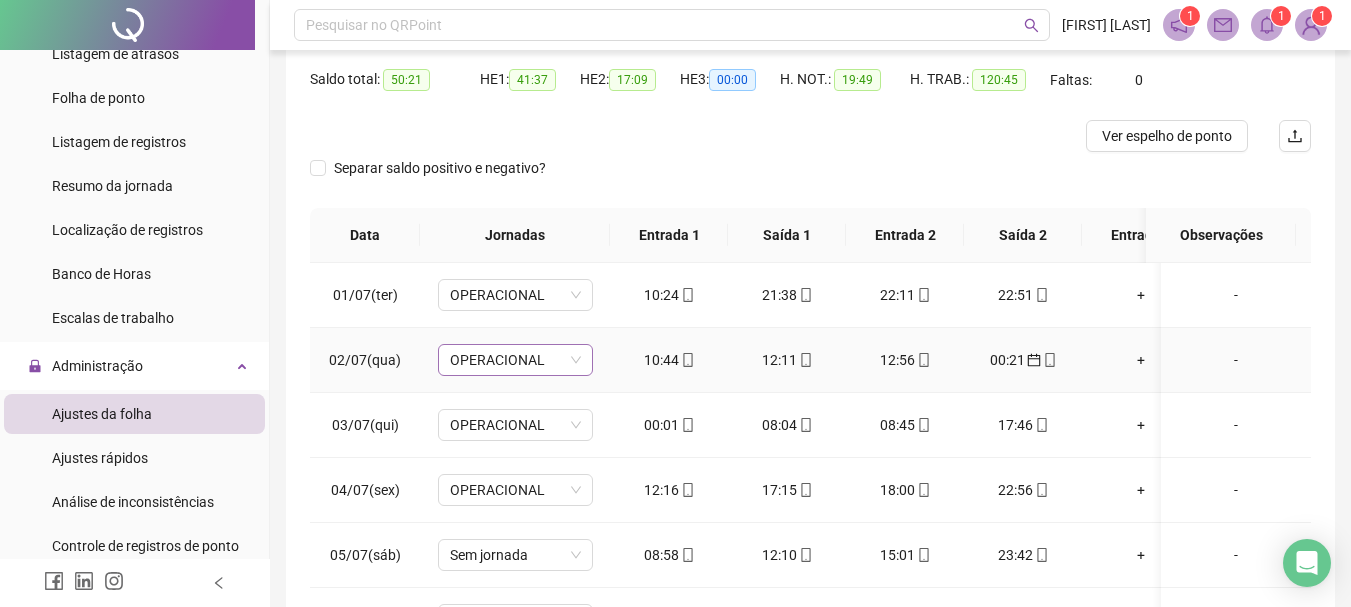 scroll, scrollTop: 100, scrollLeft: 0, axis: vertical 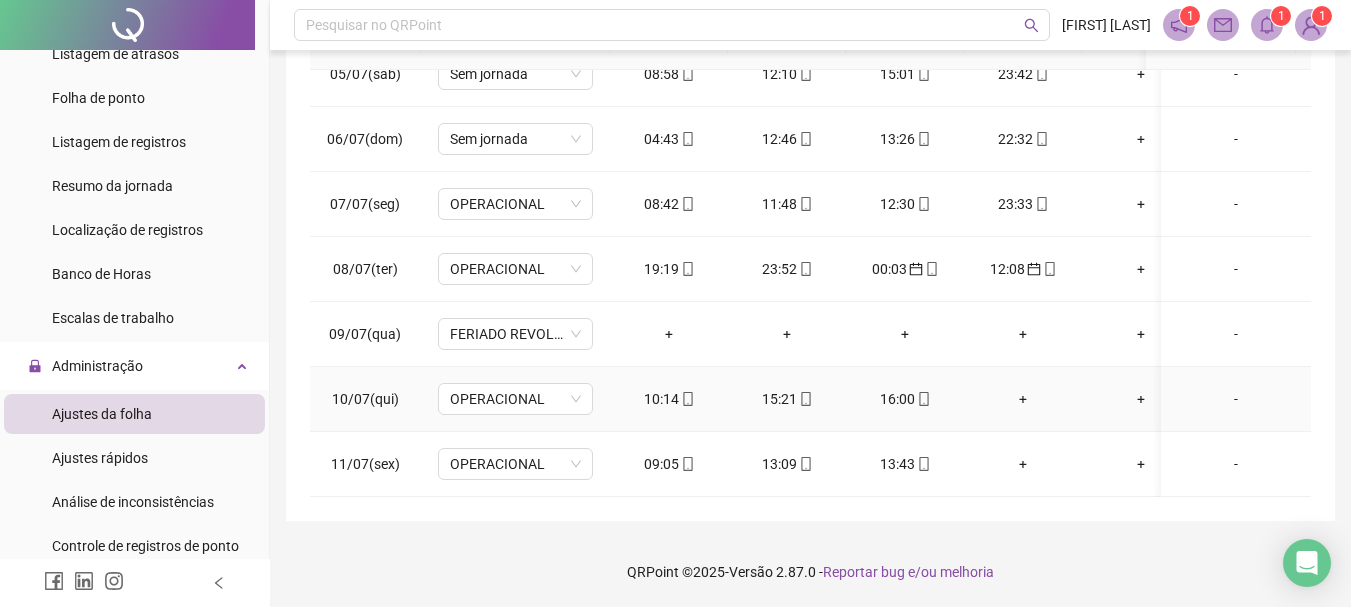 click on "+" at bounding box center (1023, 399) 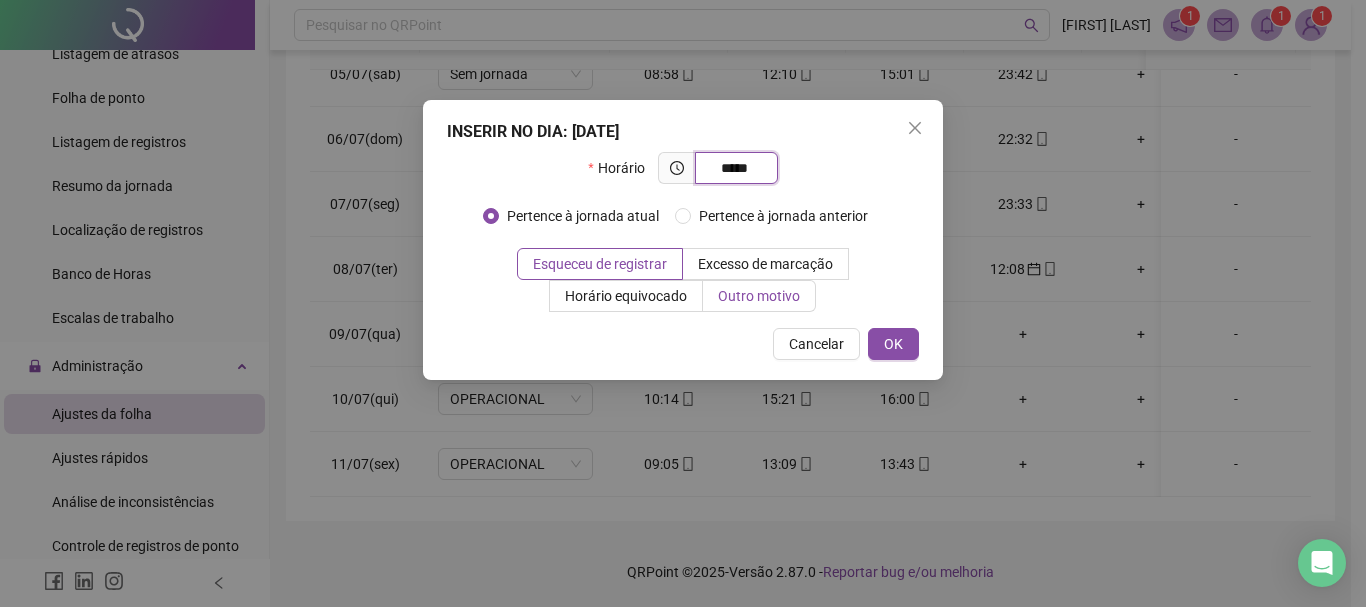 type on "*****" 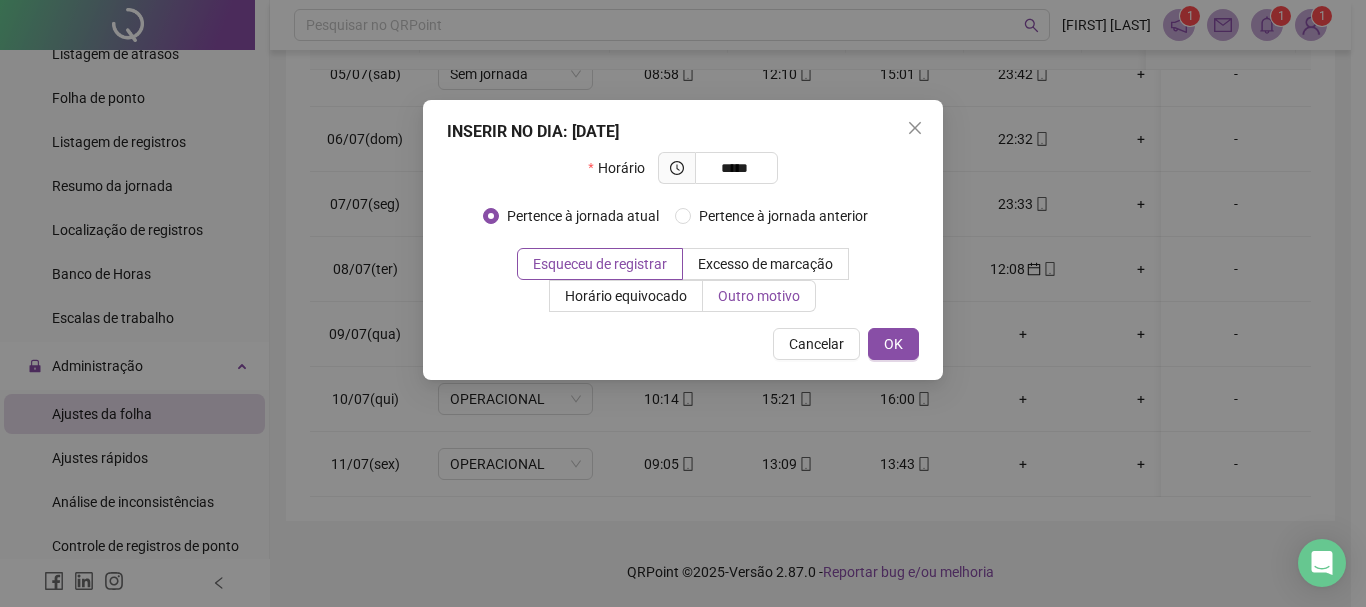 click on "Outro motivo" at bounding box center (759, 296) 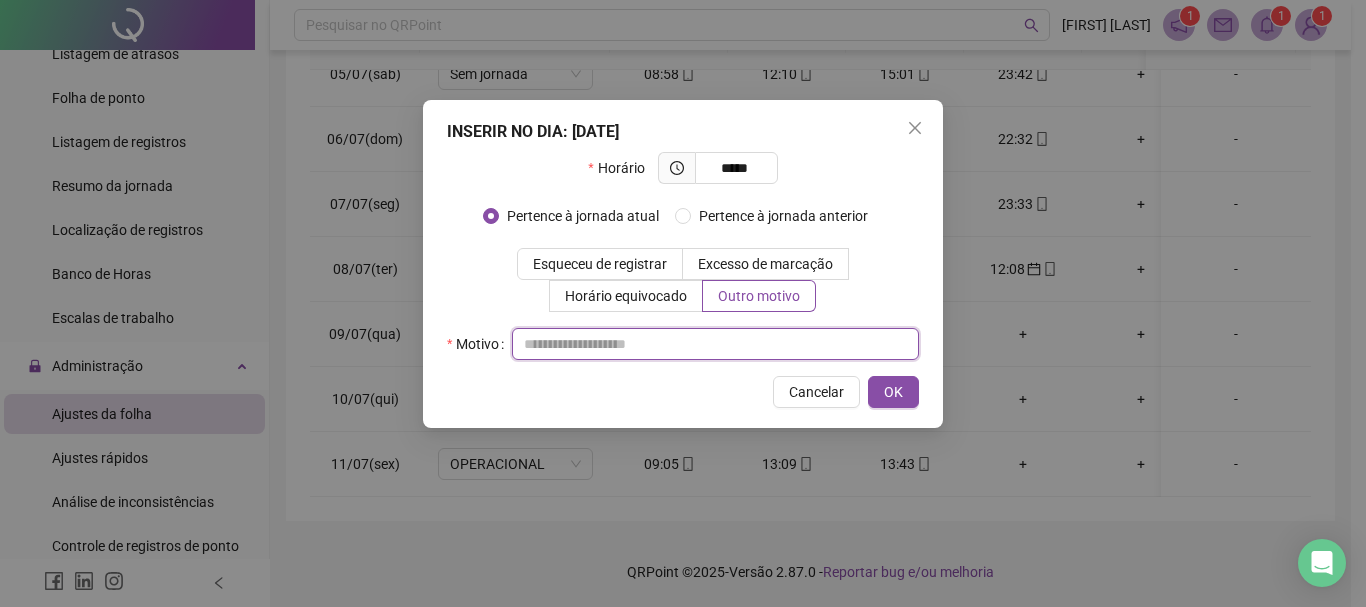 click at bounding box center (715, 344) 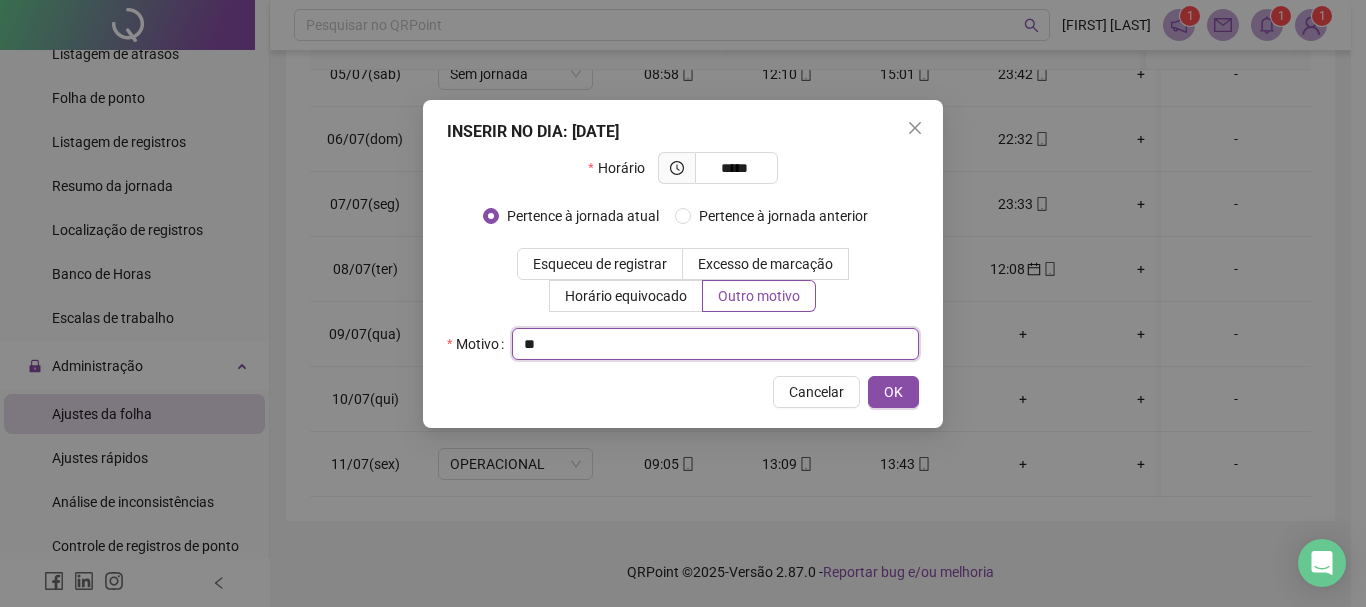 type on "*" 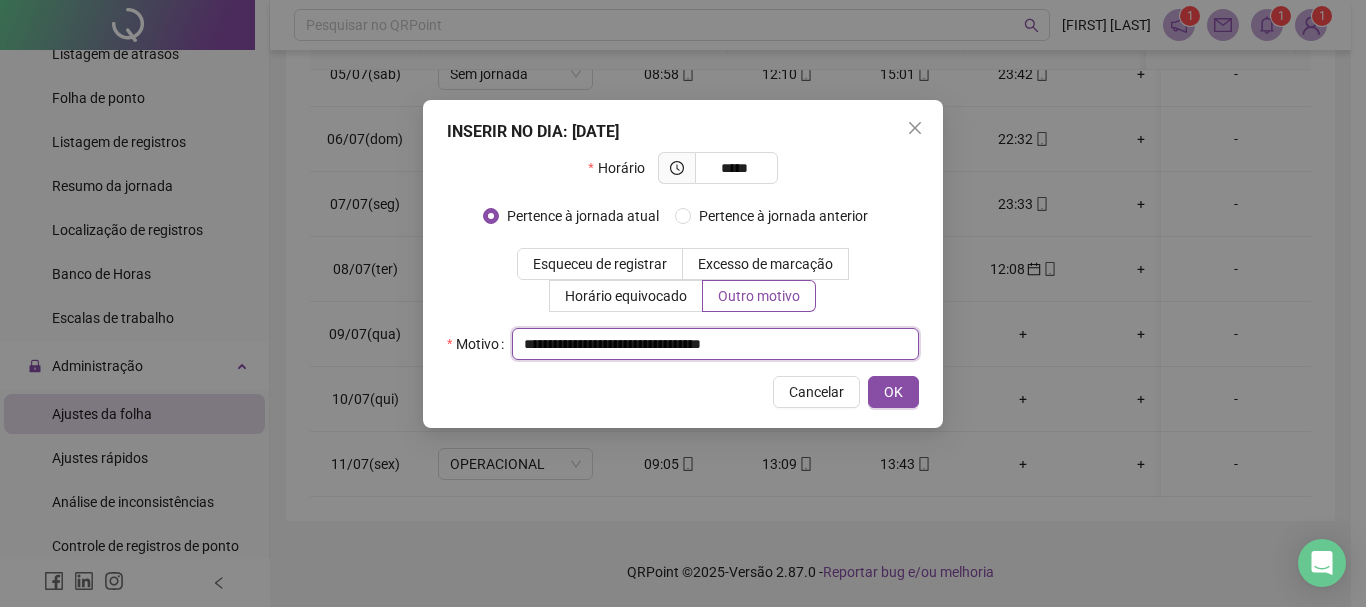 drag, startPoint x: 676, startPoint y: 345, endPoint x: 776, endPoint y: 334, distance: 100.60318 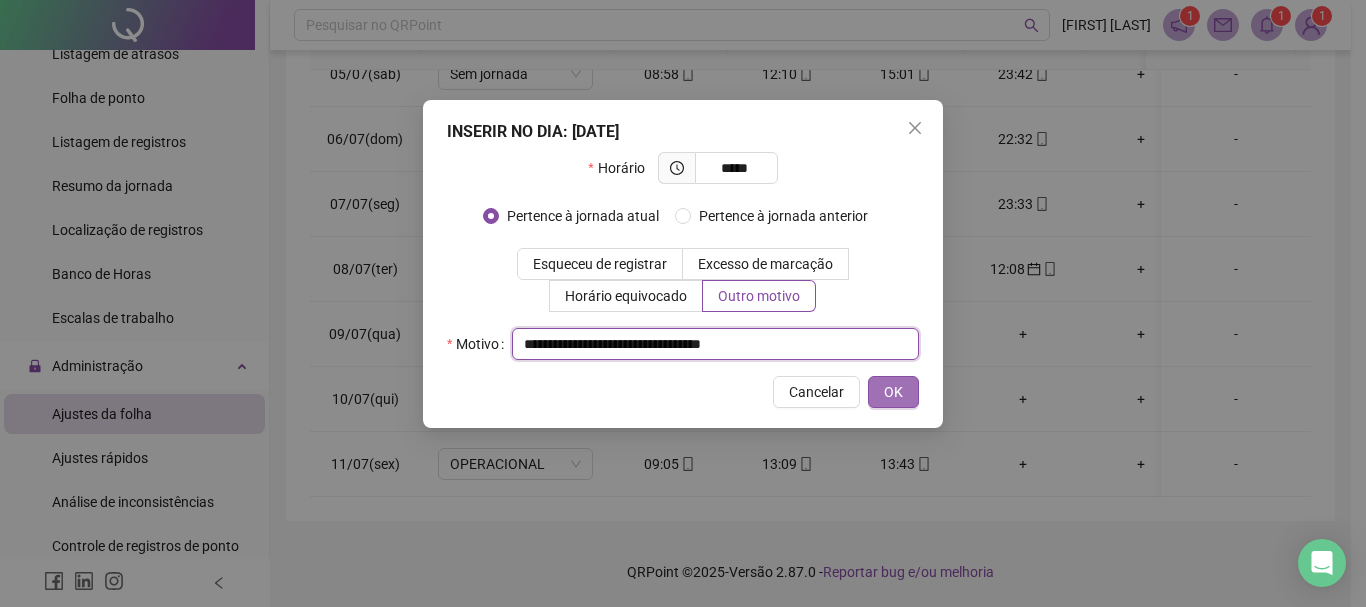 type on "**********" 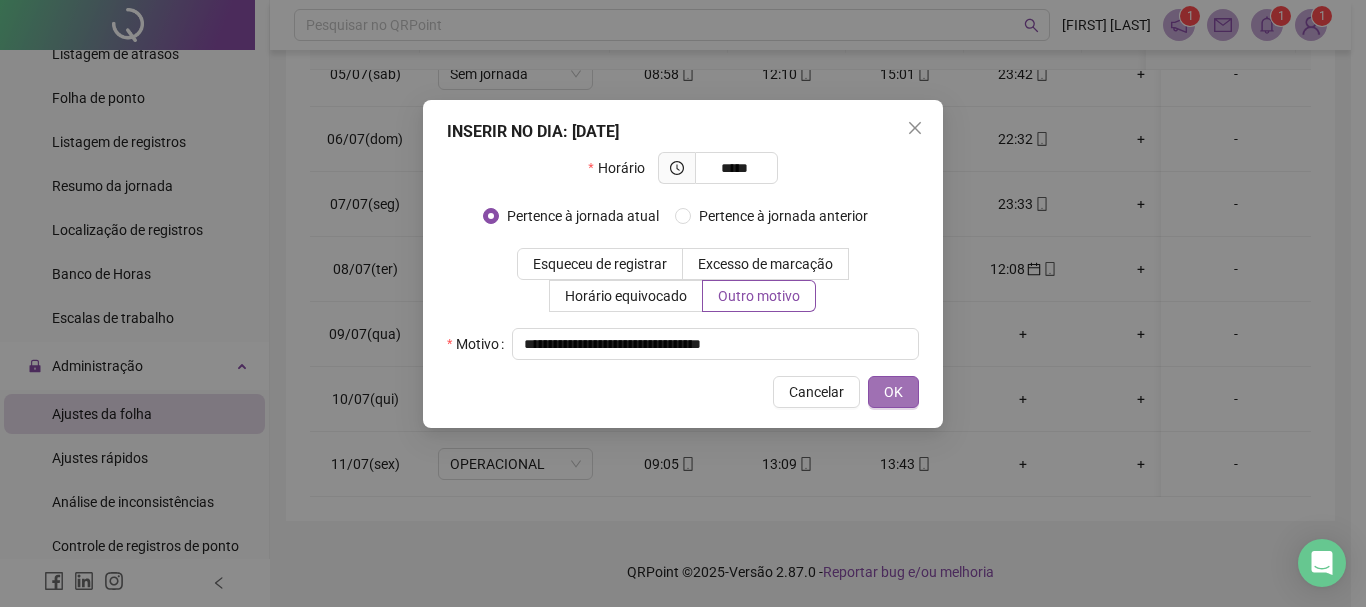 click on "OK" at bounding box center [893, 392] 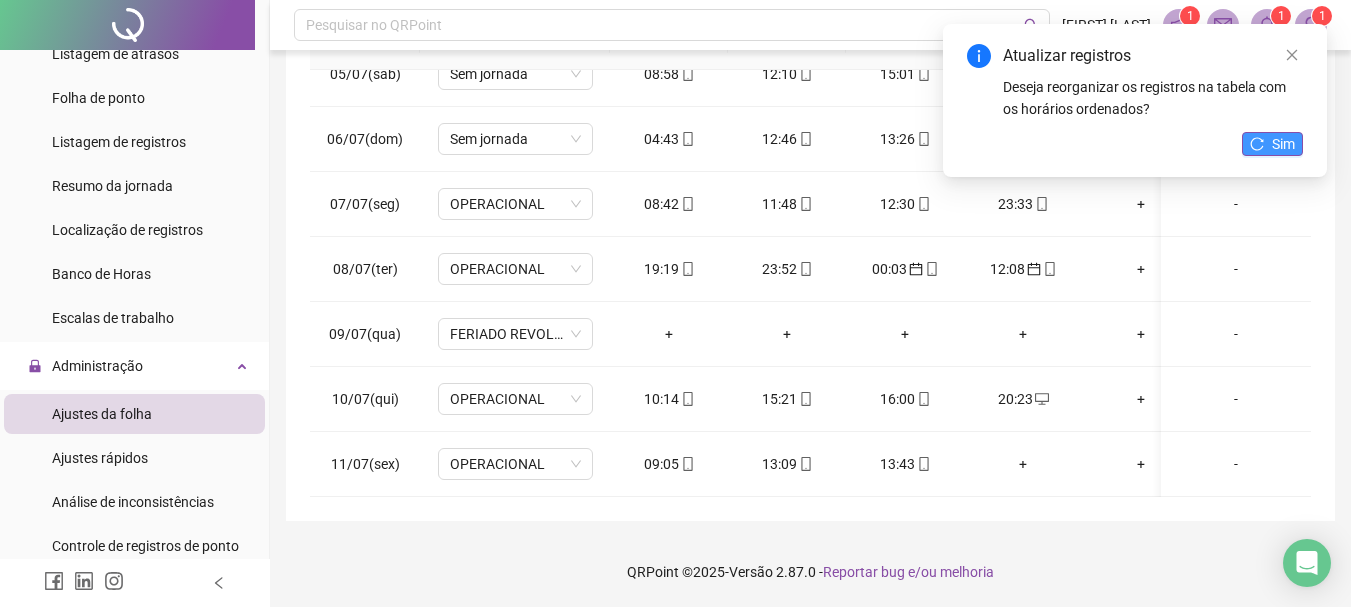 click on "Sim" at bounding box center [1283, 144] 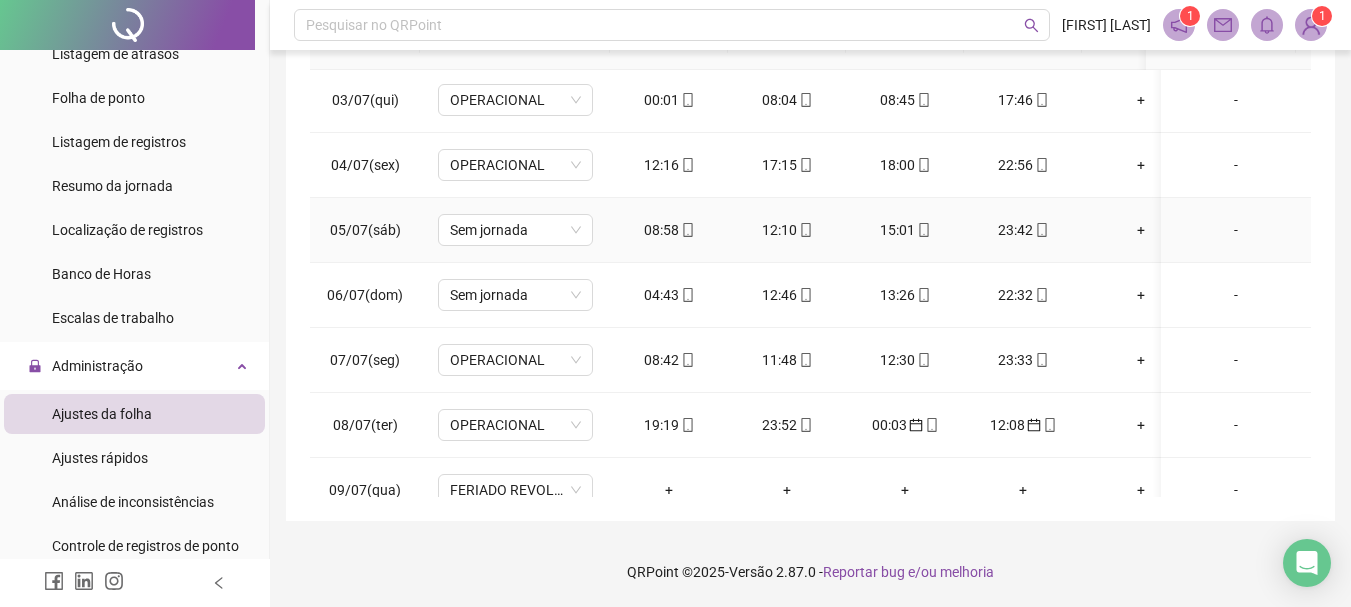 scroll, scrollTop: 0, scrollLeft: 0, axis: both 